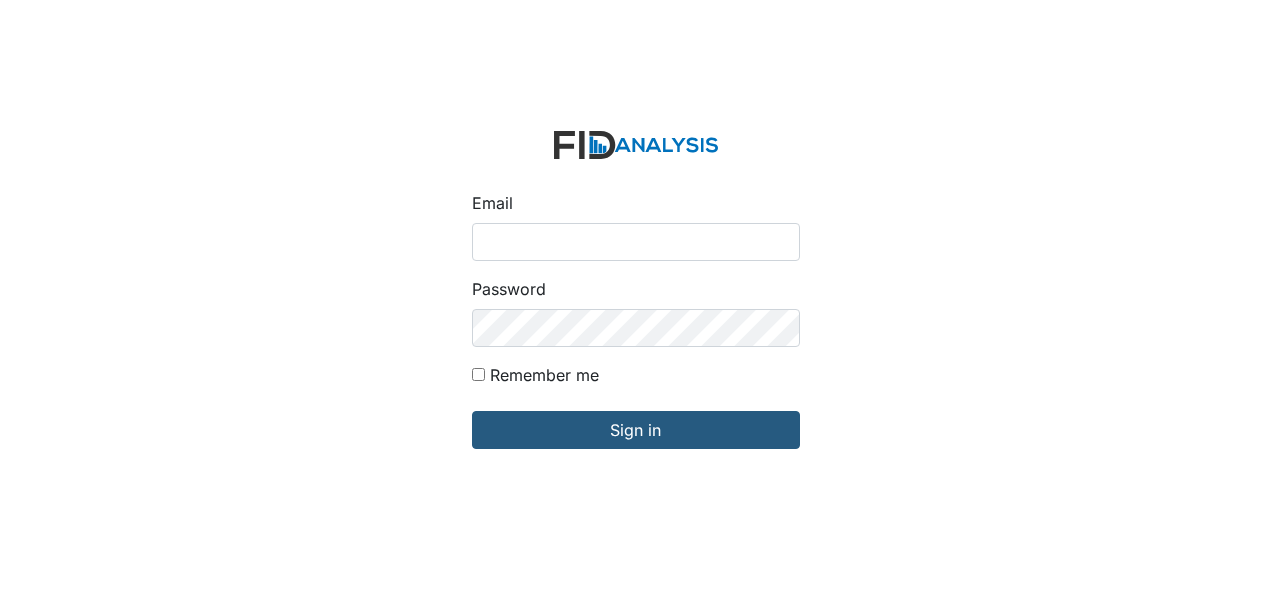 scroll, scrollTop: 0, scrollLeft: 0, axis: both 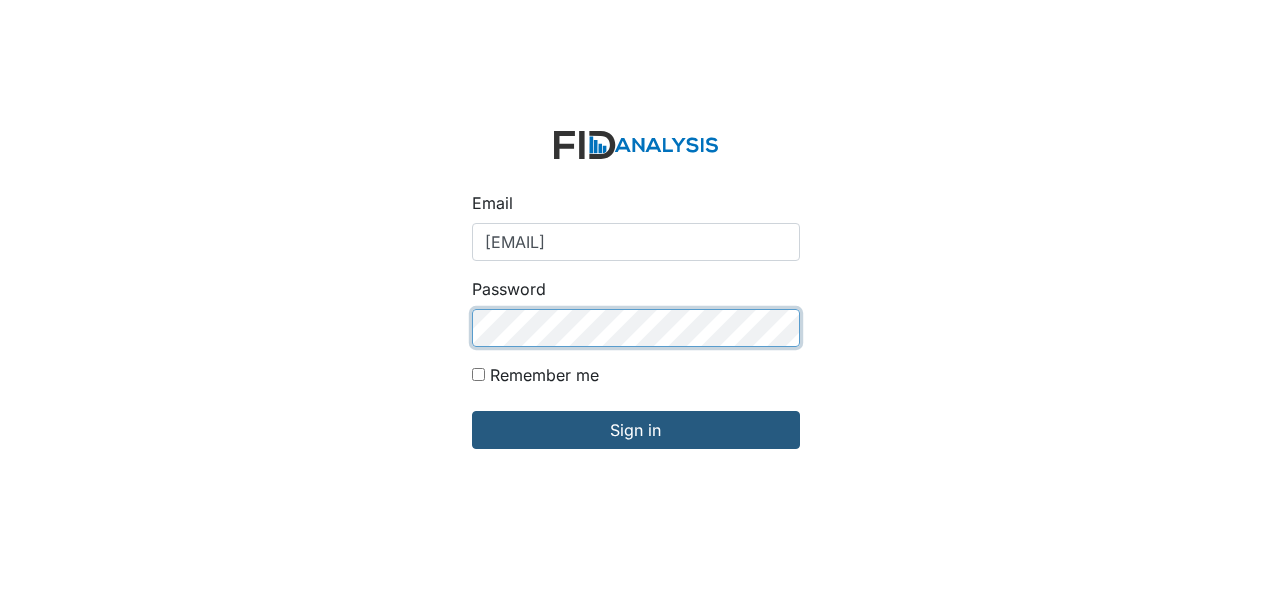 click on "Sign in" at bounding box center (636, 430) 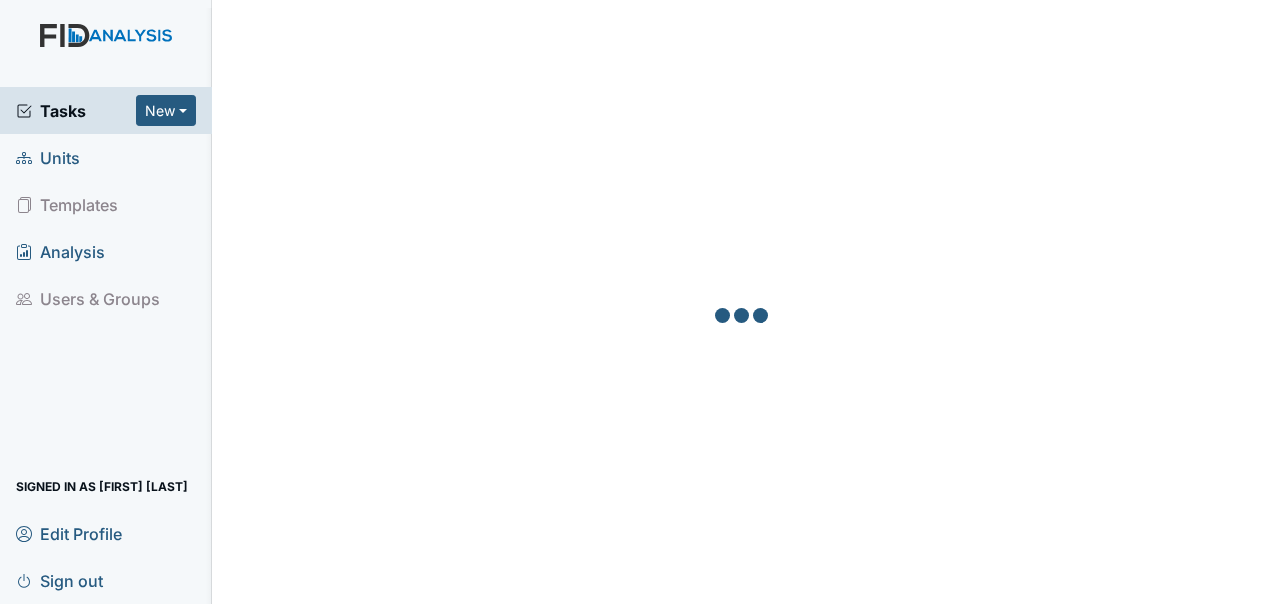 scroll, scrollTop: 0, scrollLeft: 0, axis: both 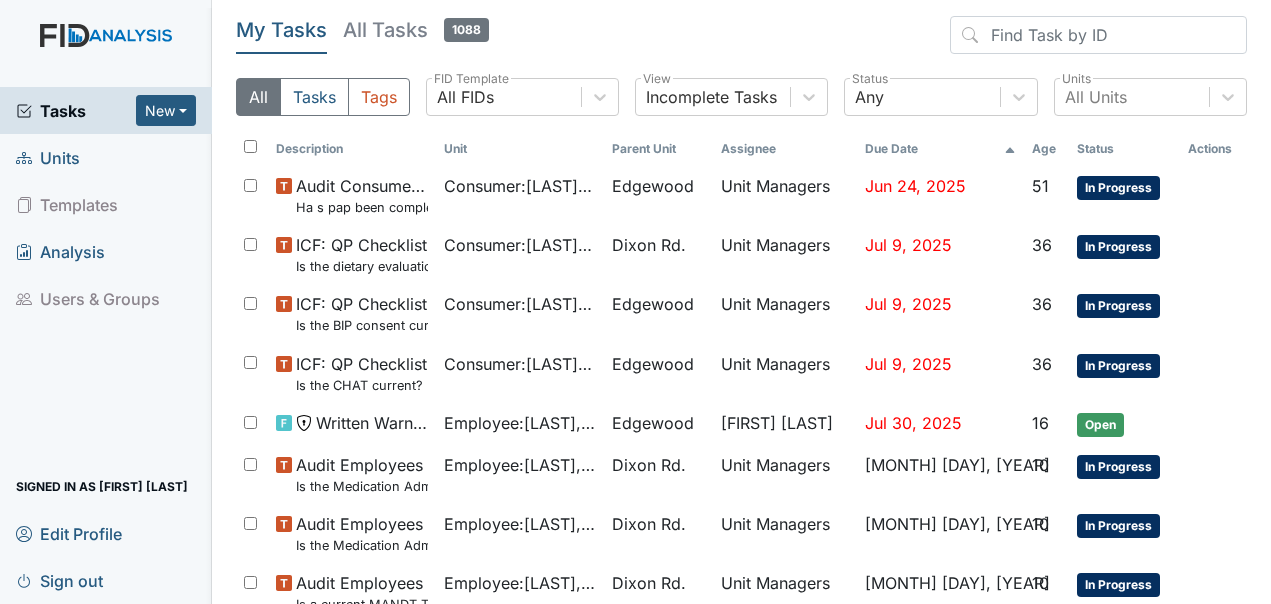 click on "Units" at bounding box center (48, 157) 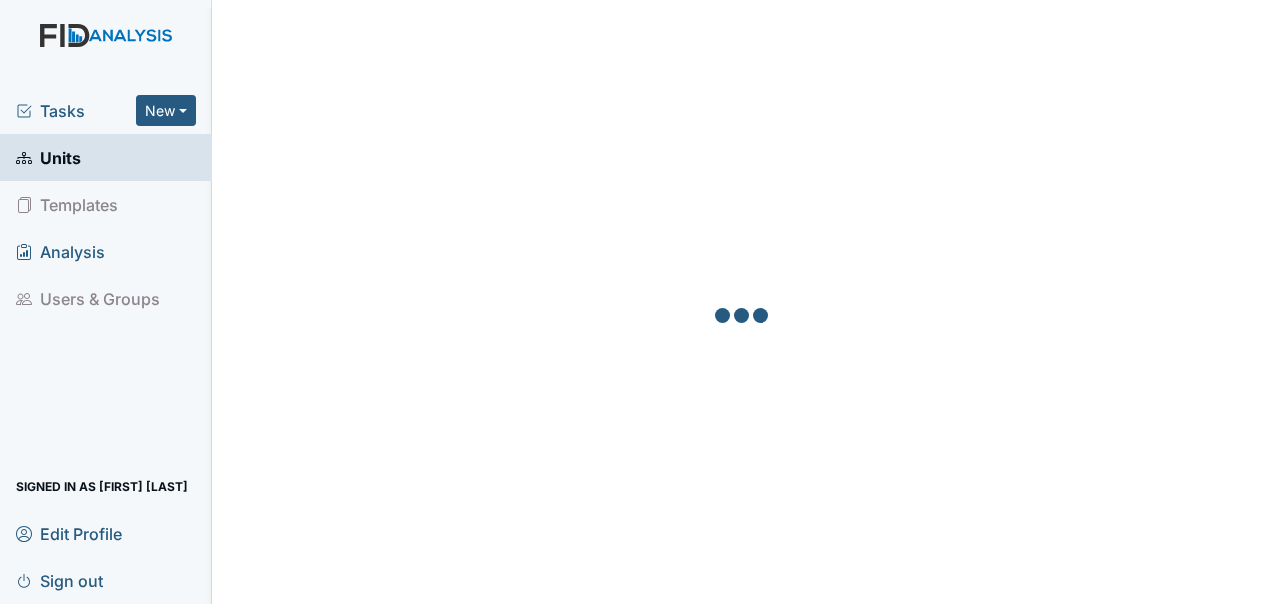 scroll, scrollTop: 0, scrollLeft: 0, axis: both 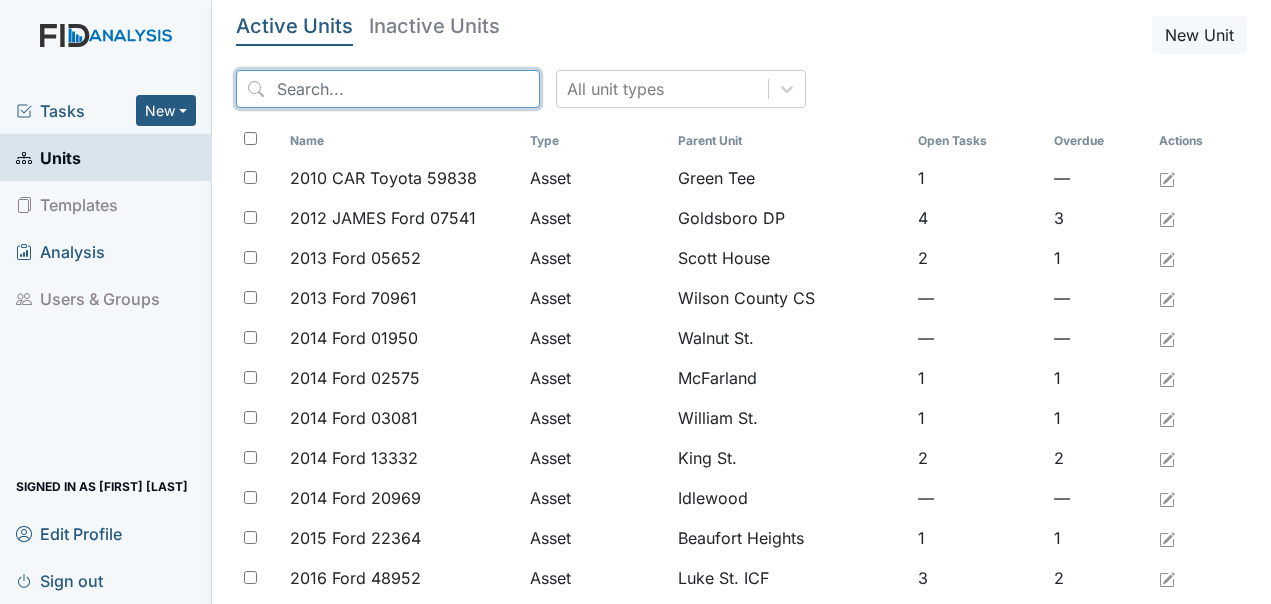 click at bounding box center (388, 89) 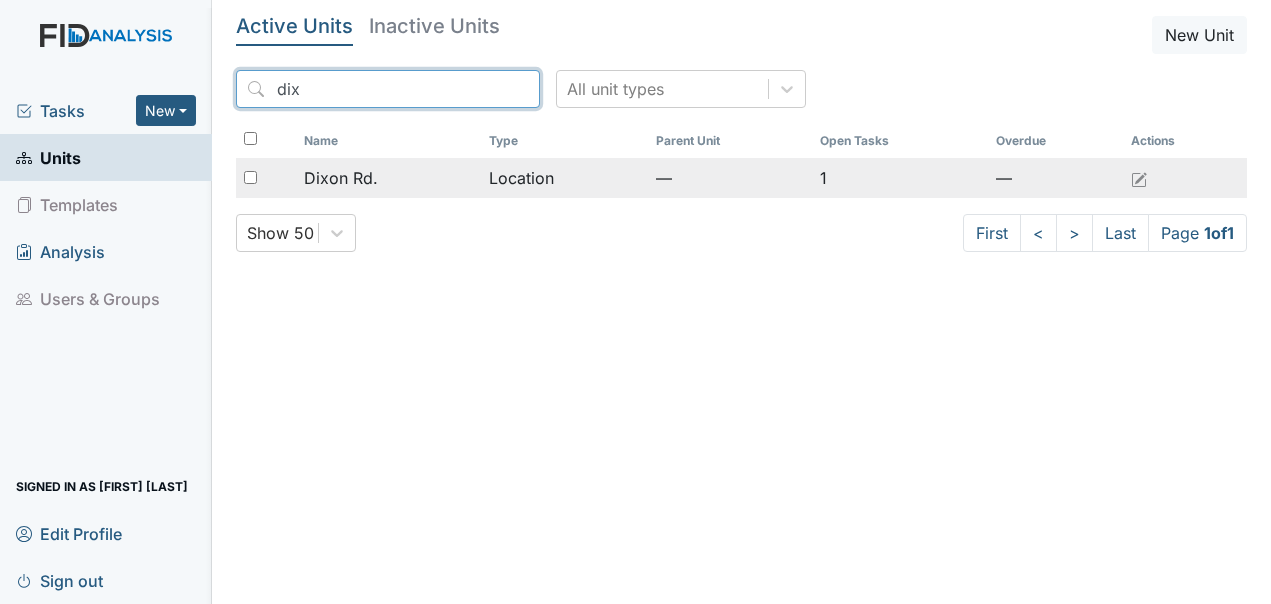 type on "dix" 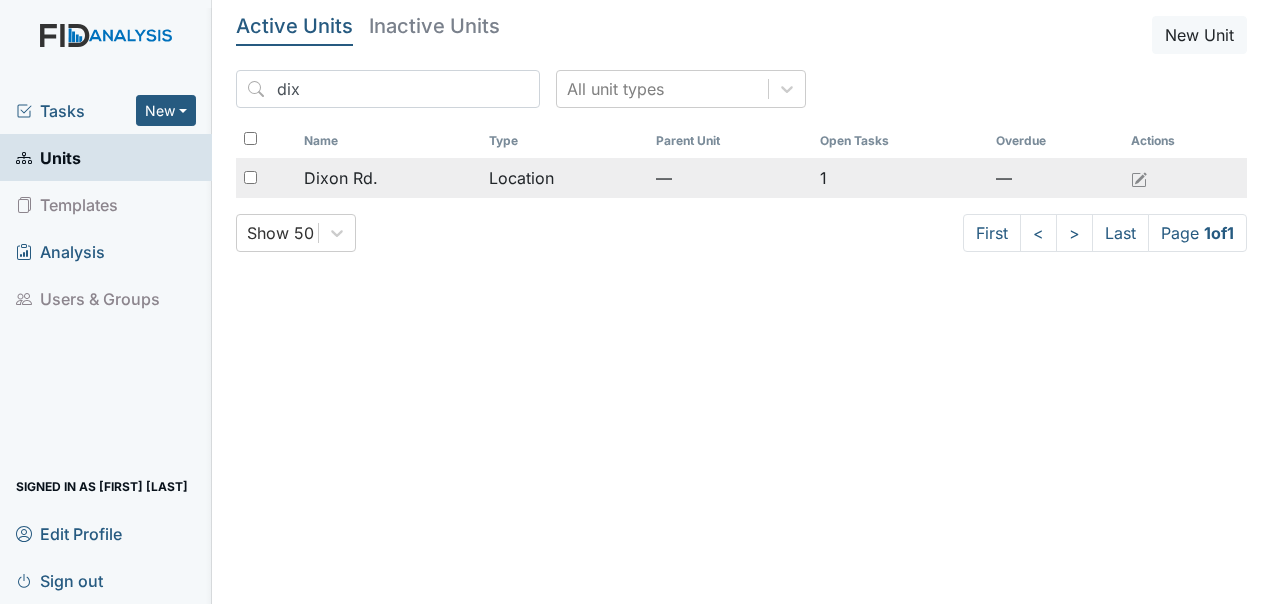 click on "Dixon Rd." at bounding box center [341, 178] 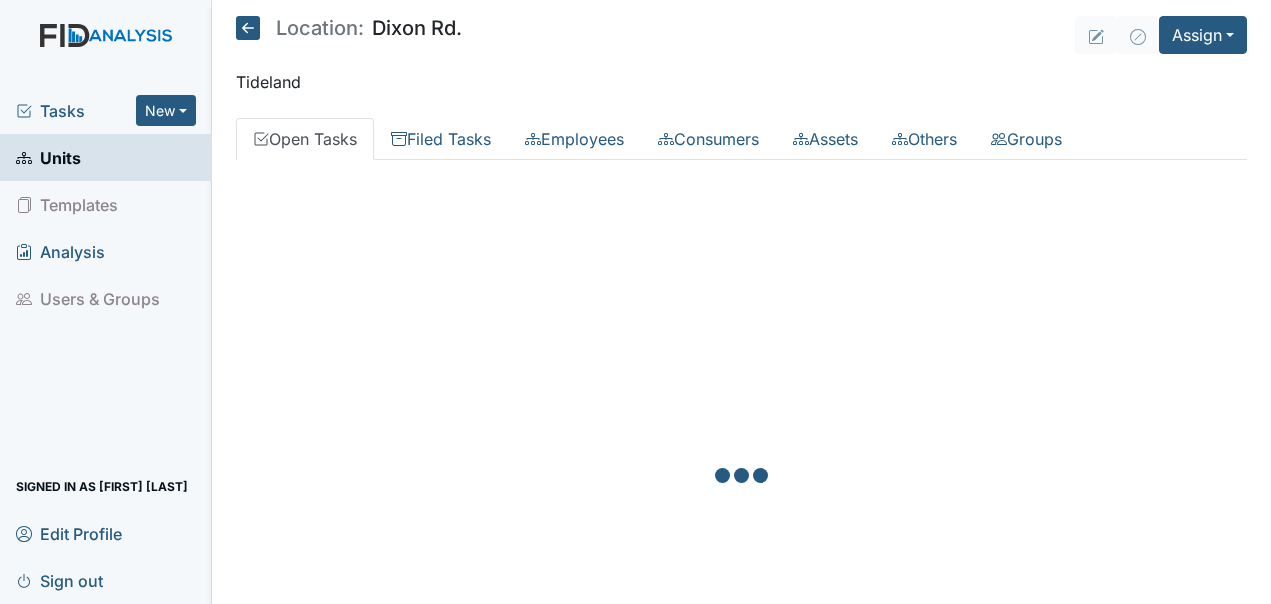 scroll, scrollTop: 0, scrollLeft: 0, axis: both 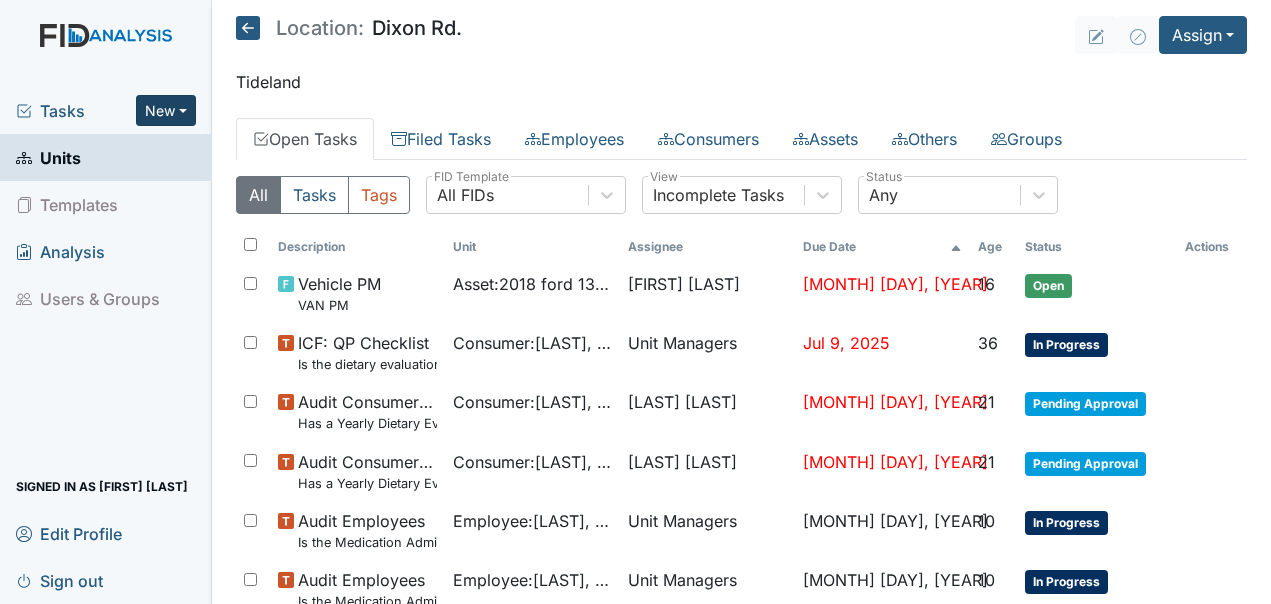click on "New" at bounding box center [166, 110] 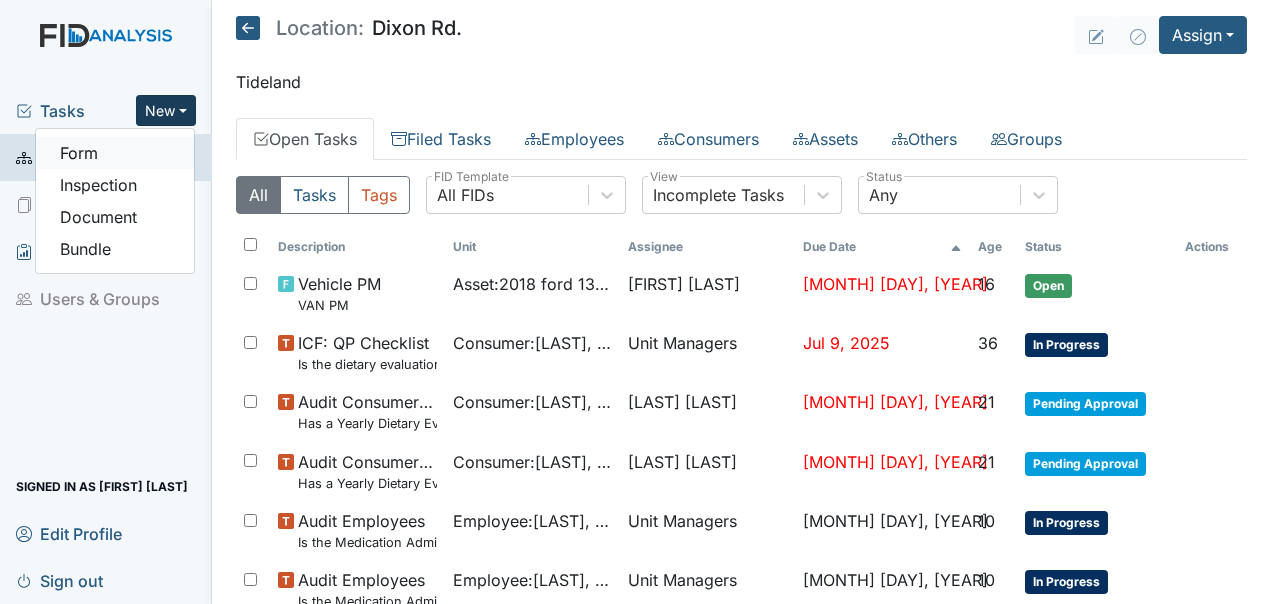click on "Form" at bounding box center (115, 153) 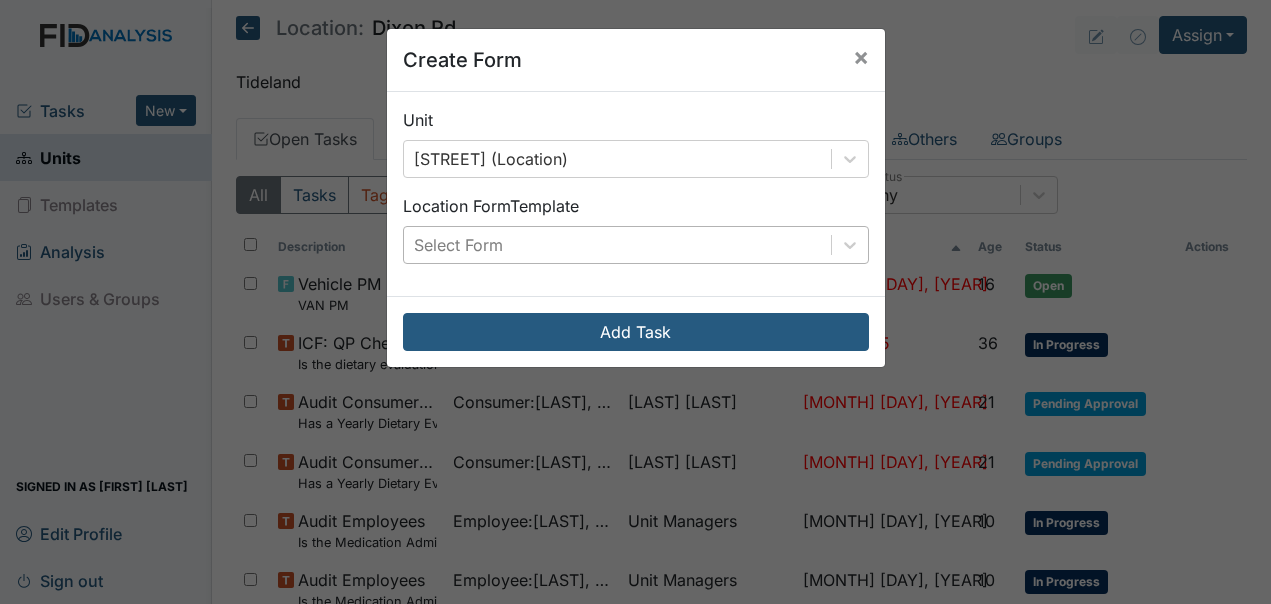 click on "Select Form" at bounding box center (617, 245) 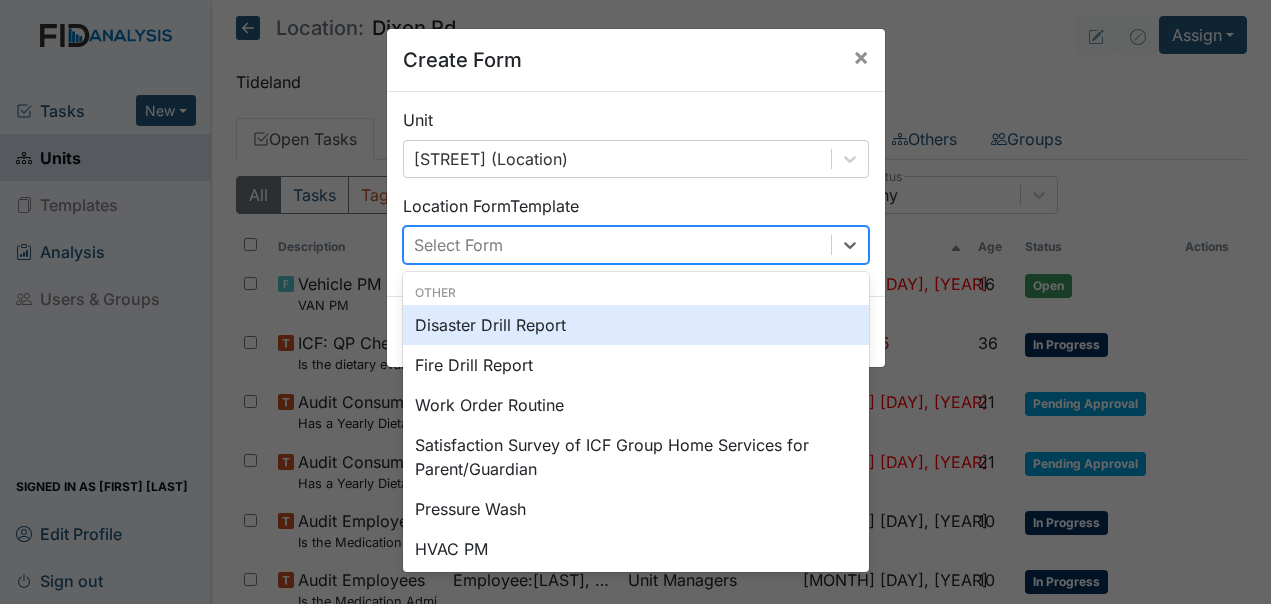 click on "Disaster Drill Report" at bounding box center [636, 325] 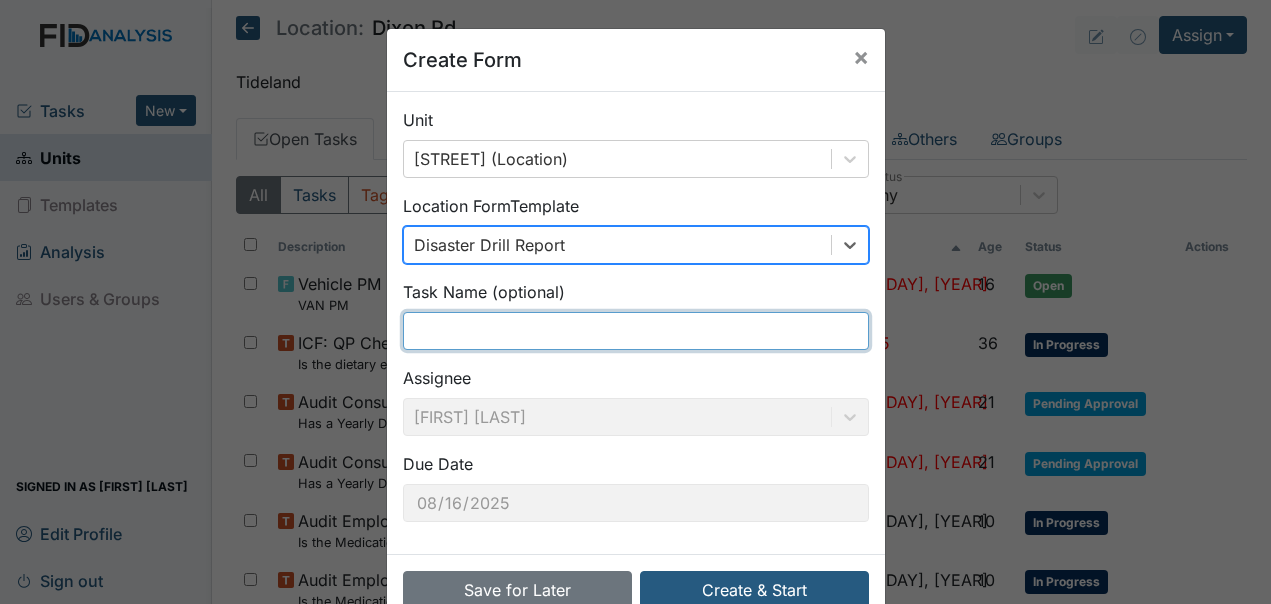 click at bounding box center (636, 331) 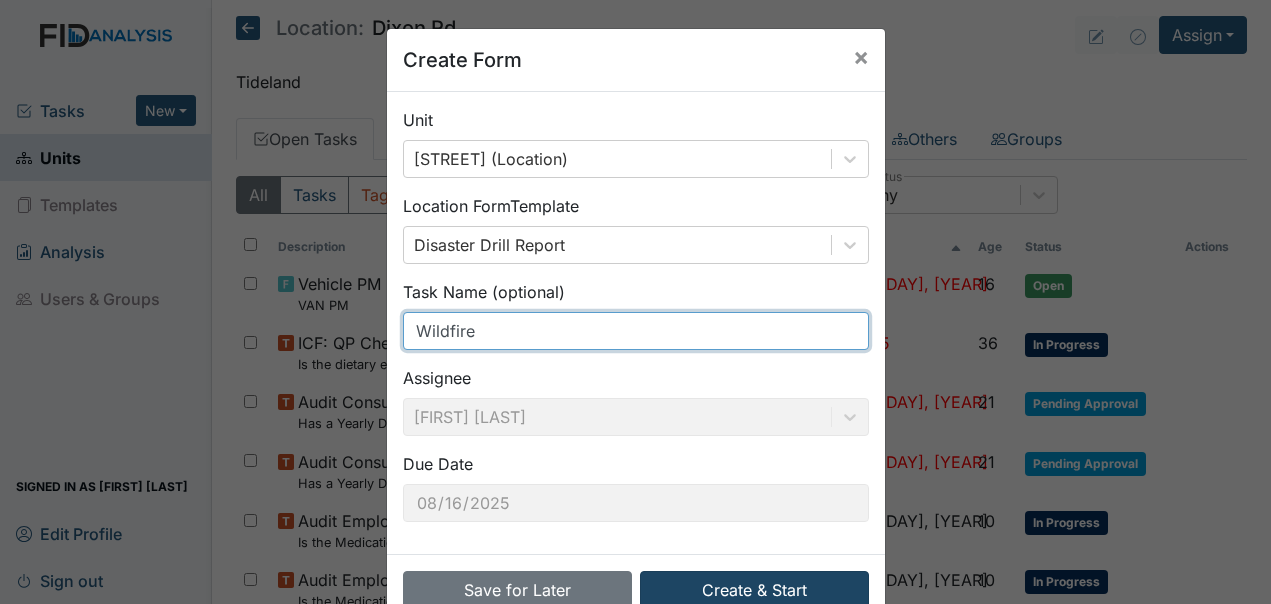 type on "Wildfire" 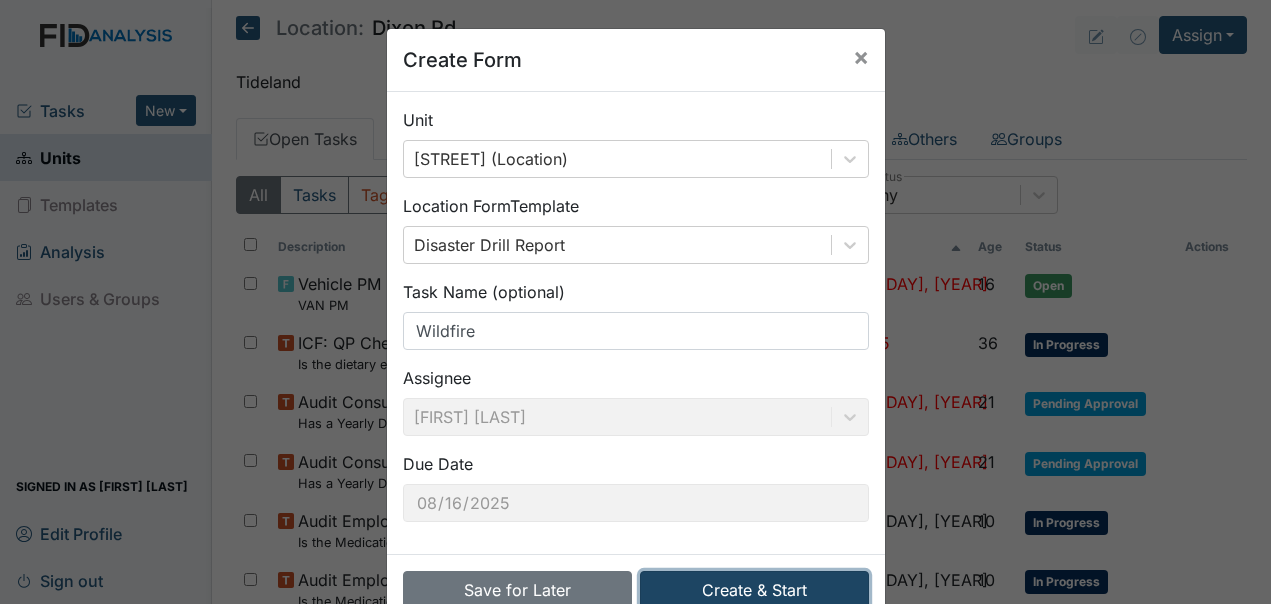 click on "Create & Start" at bounding box center [754, 590] 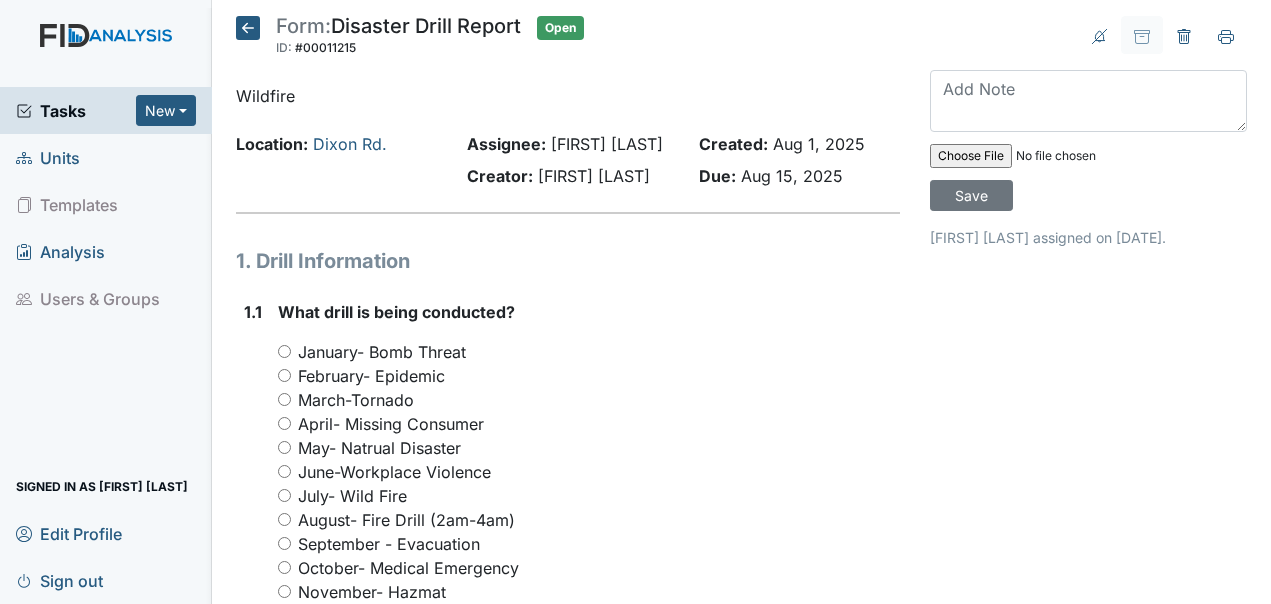 scroll, scrollTop: 0, scrollLeft: 0, axis: both 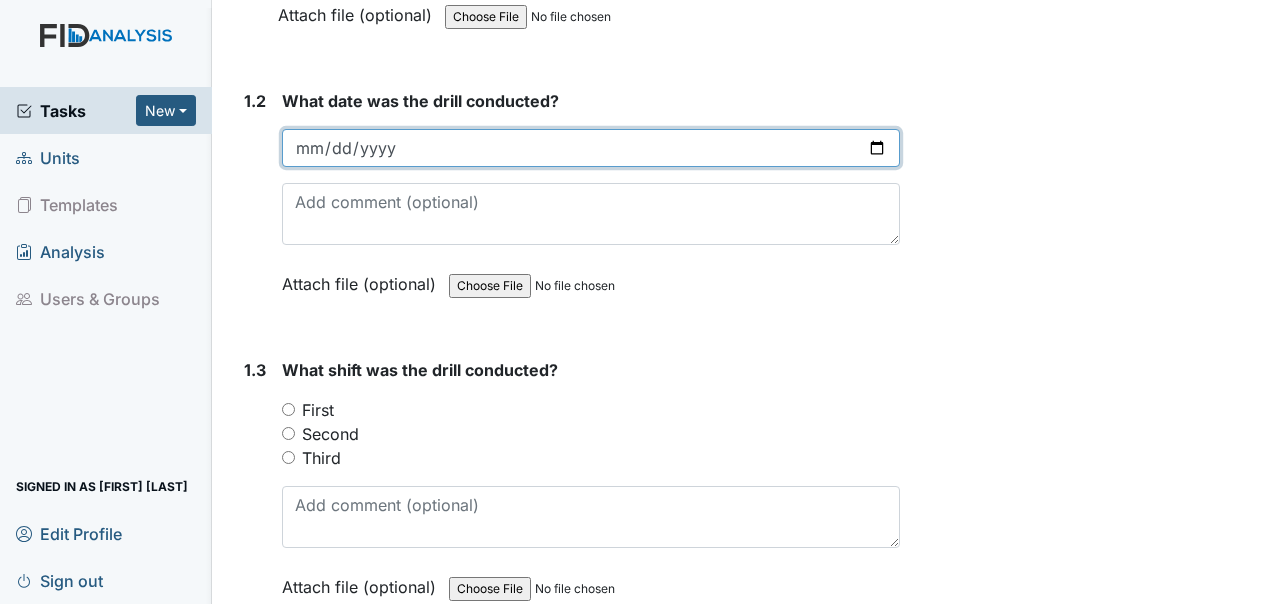 click at bounding box center [591, 148] 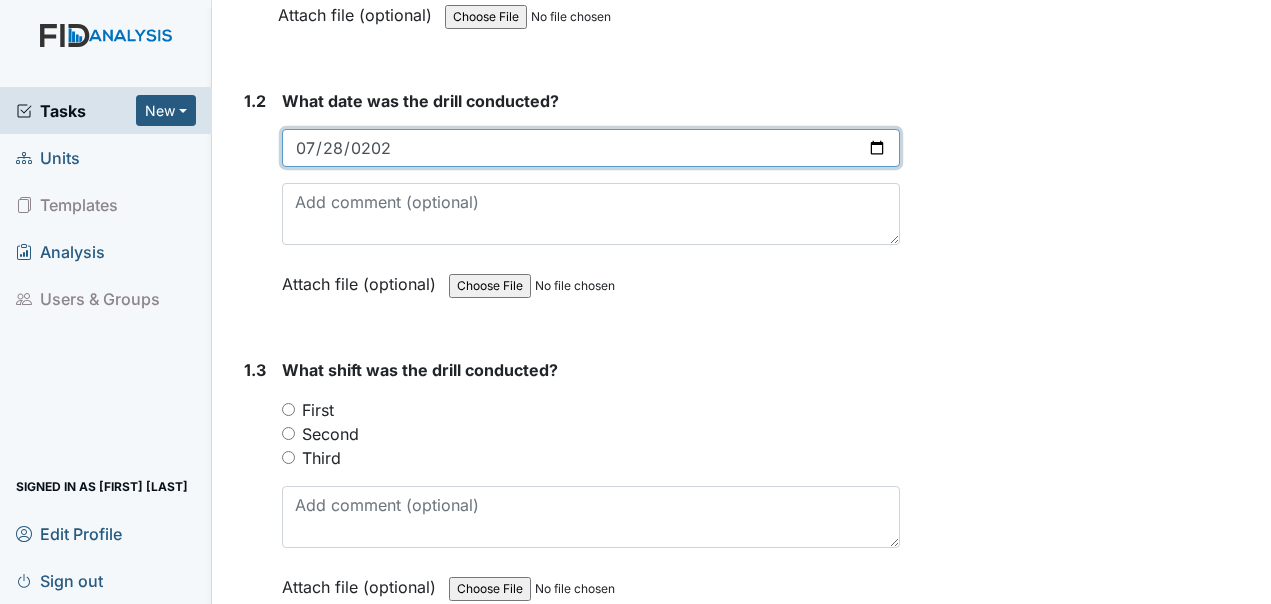 type on "2025-07-28" 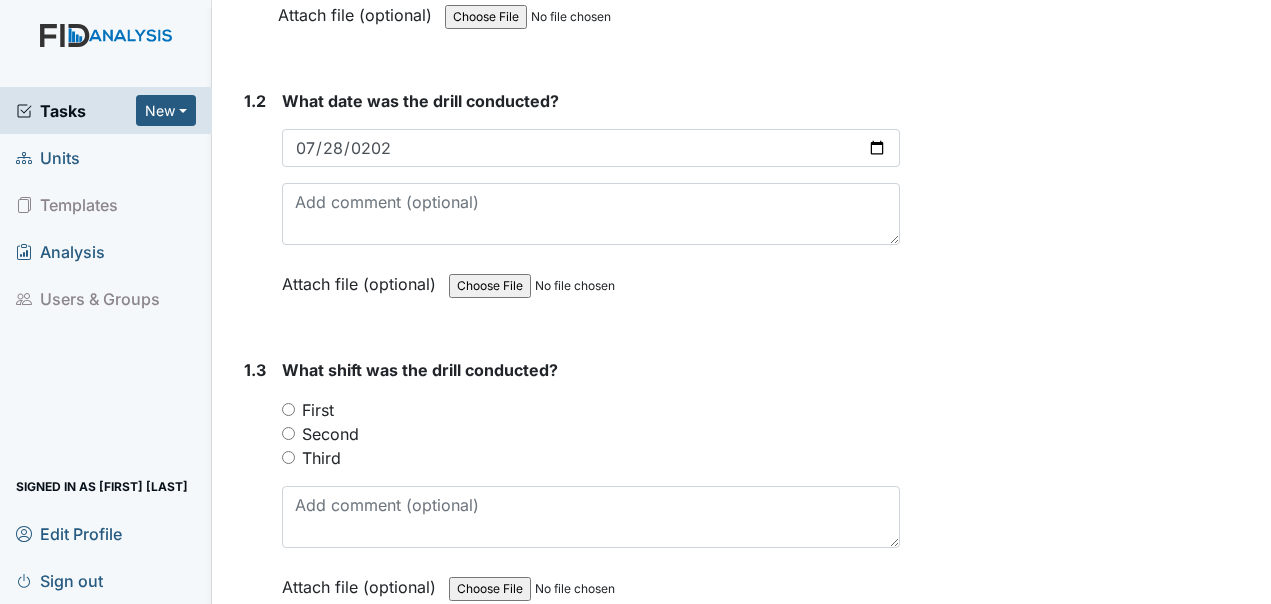 click on "Second" at bounding box center [288, 433] 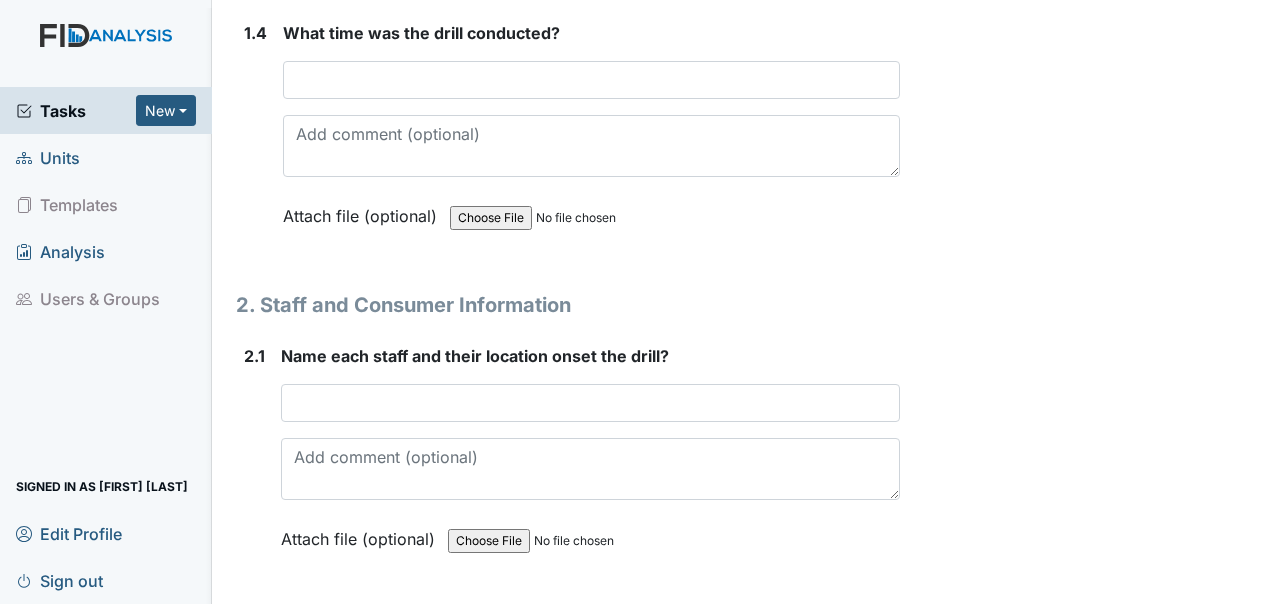 scroll, scrollTop: 1410, scrollLeft: 0, axis: vertical 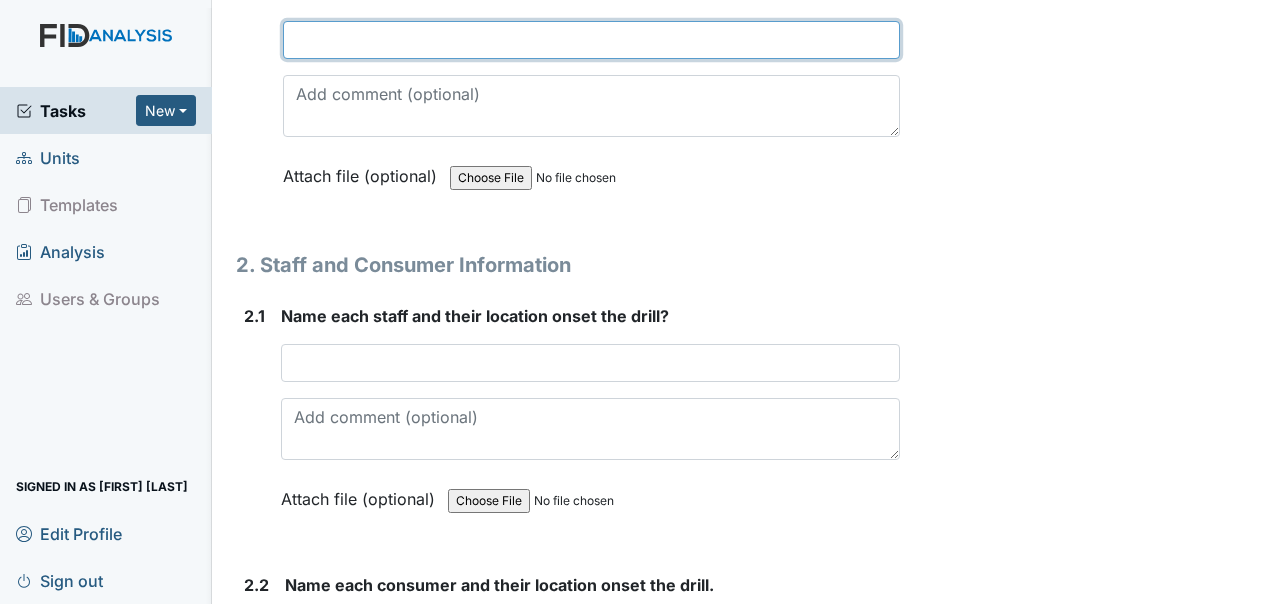 click at bounding box center [591, 40] 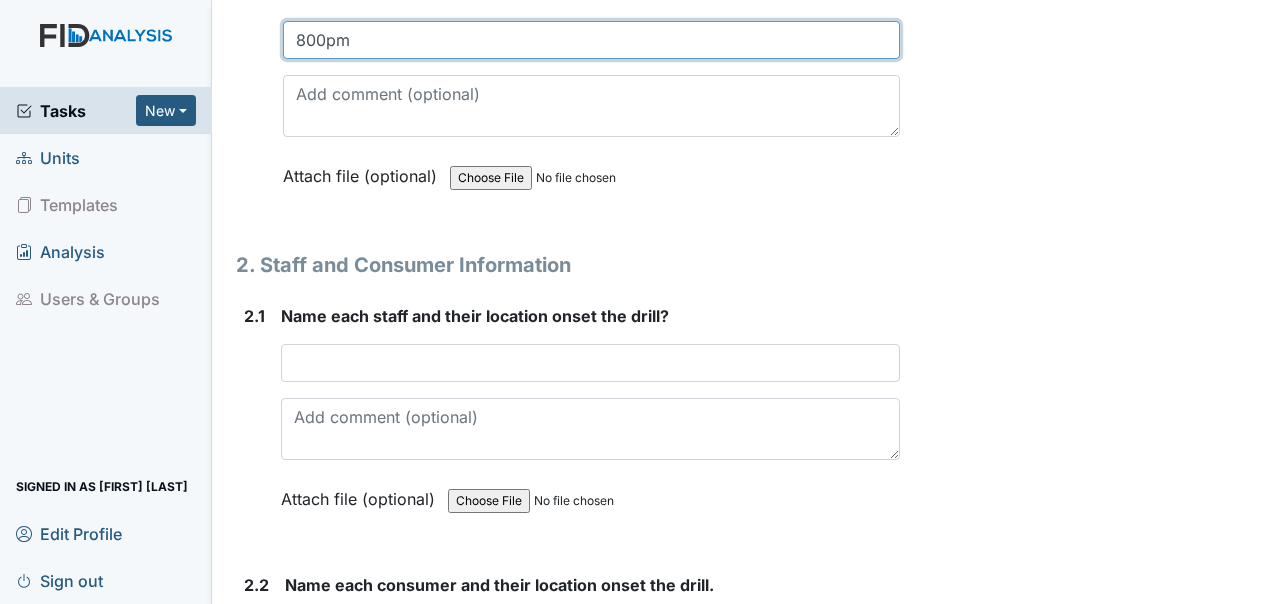 type on "800pm" 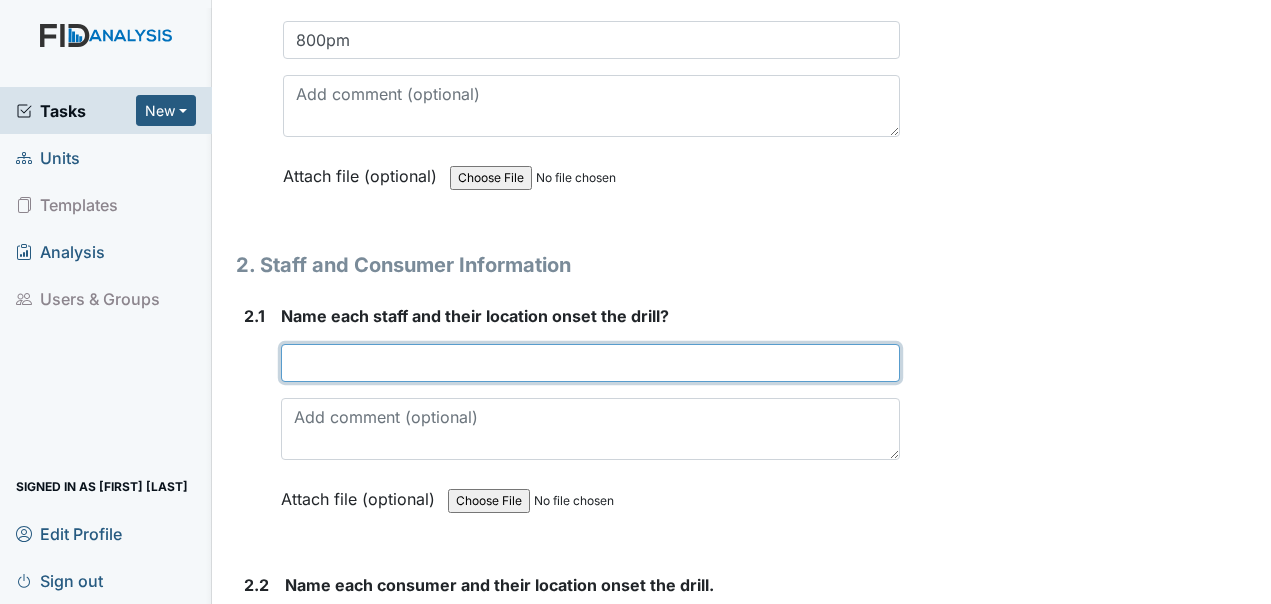 click at bounding box center (590, 363) 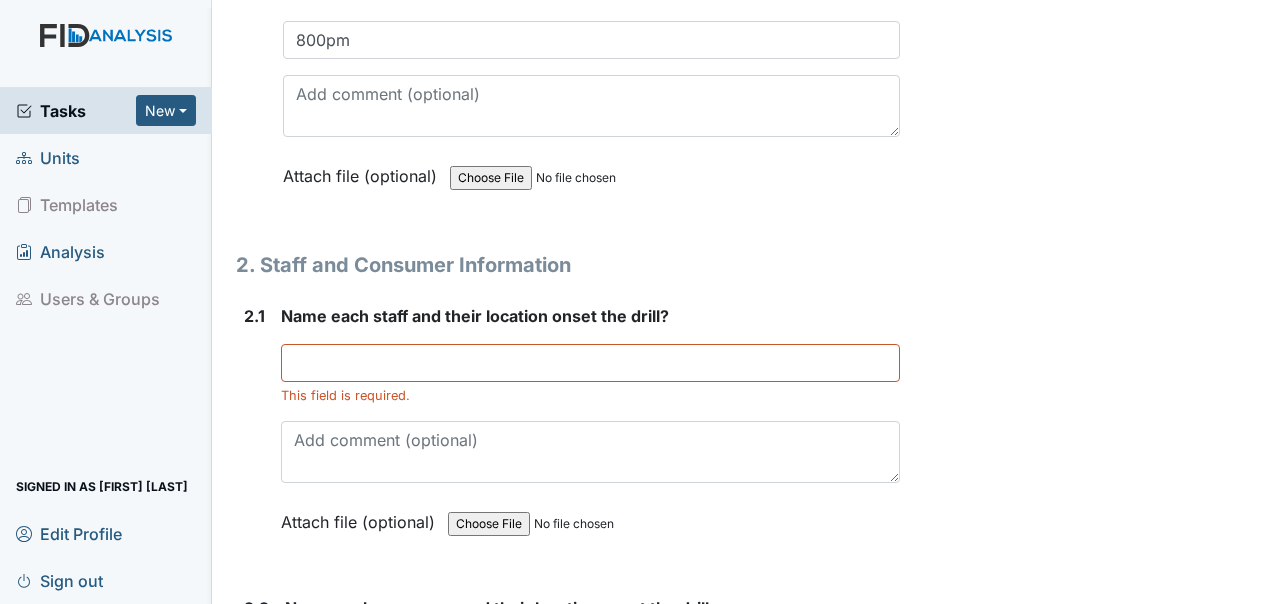 click on "Archive Task
×
Are you sure you want to archive this task? It will appear as incomplete on reports.
Archive
Delete Task
×
Are you sure you want to delete this task?
Delete
Save
Nathan Williams assigned on Aug 01, 2025." at bounding box center [1088, 548] 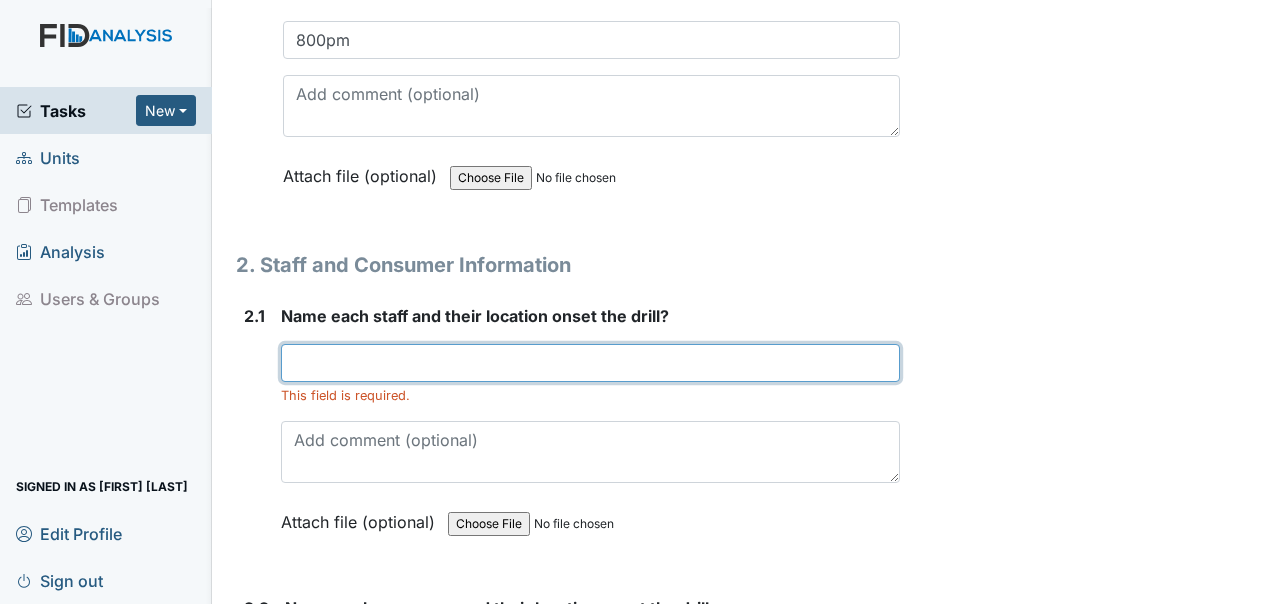 click at bounding box center (590, 363) 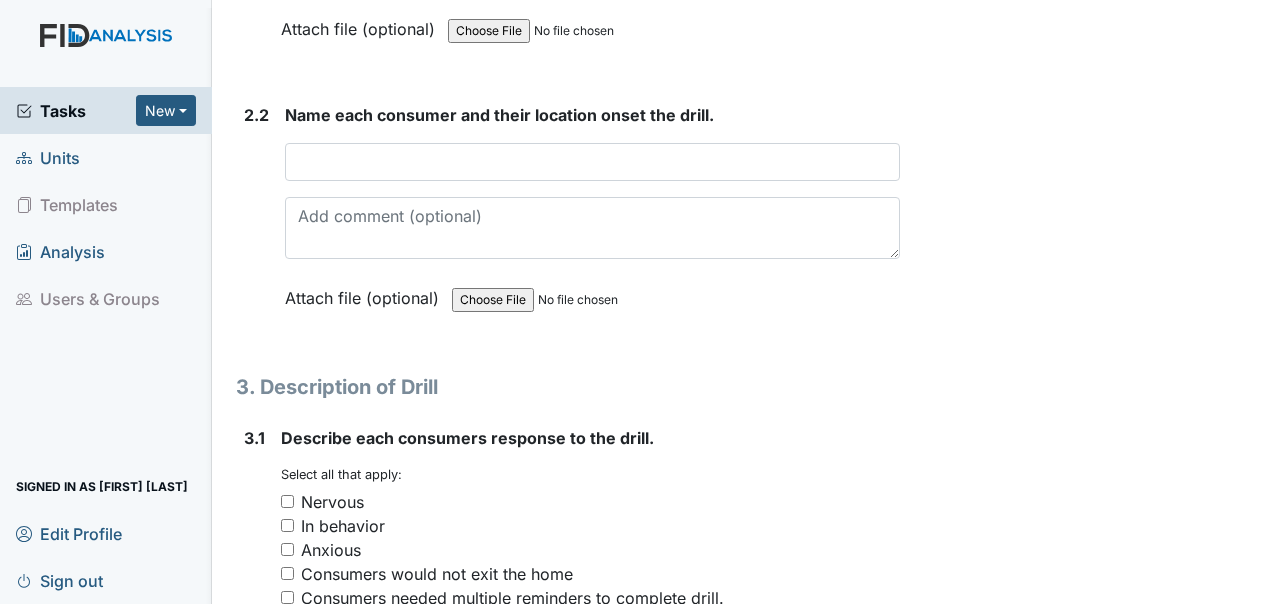 scroll, scrollTop: 2010, scrollLeft: 0, axis: vertical 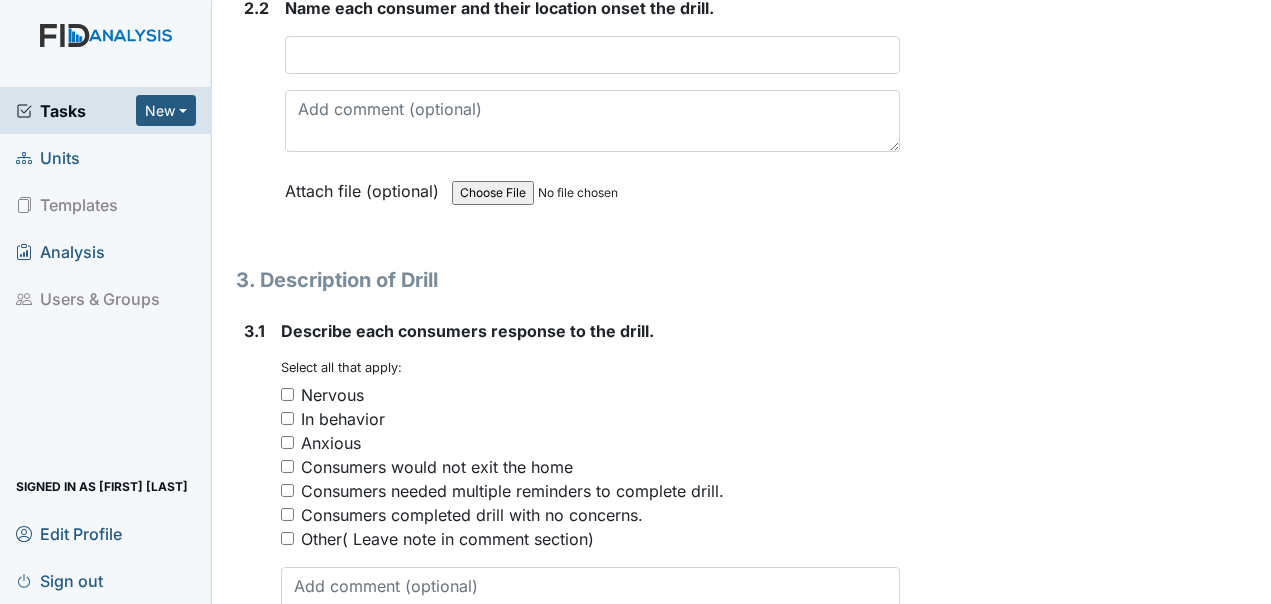 type on "Janice Cooper, Sherbreda Jones, and Mark Wells all in living room" 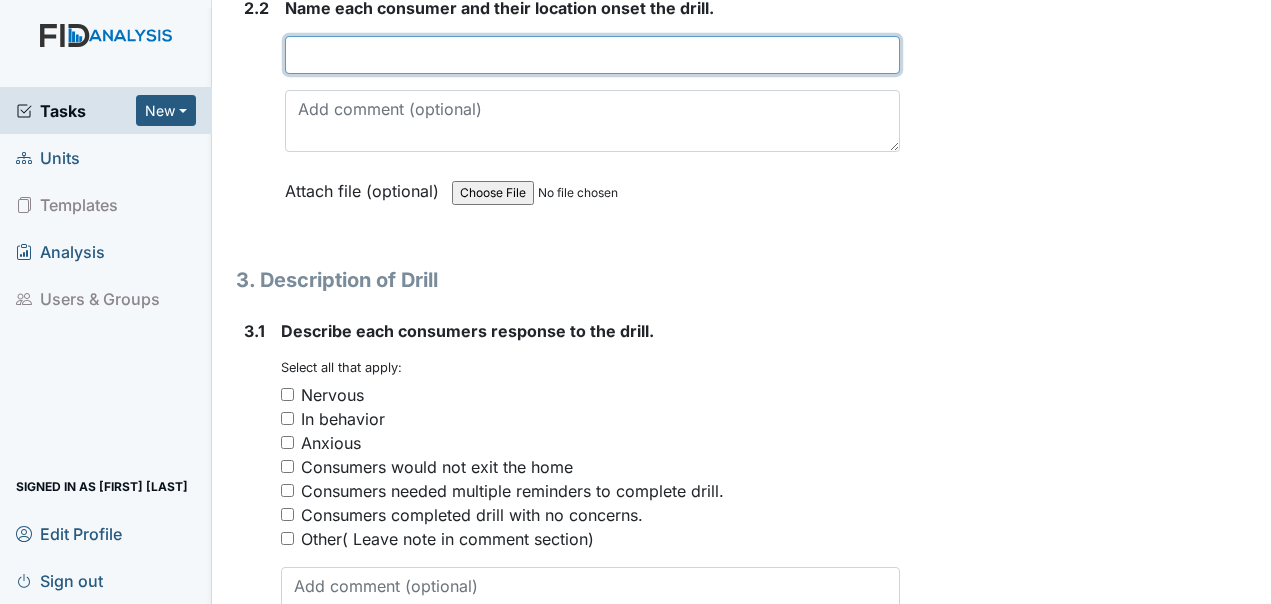 click at bounding box center [592, 55] 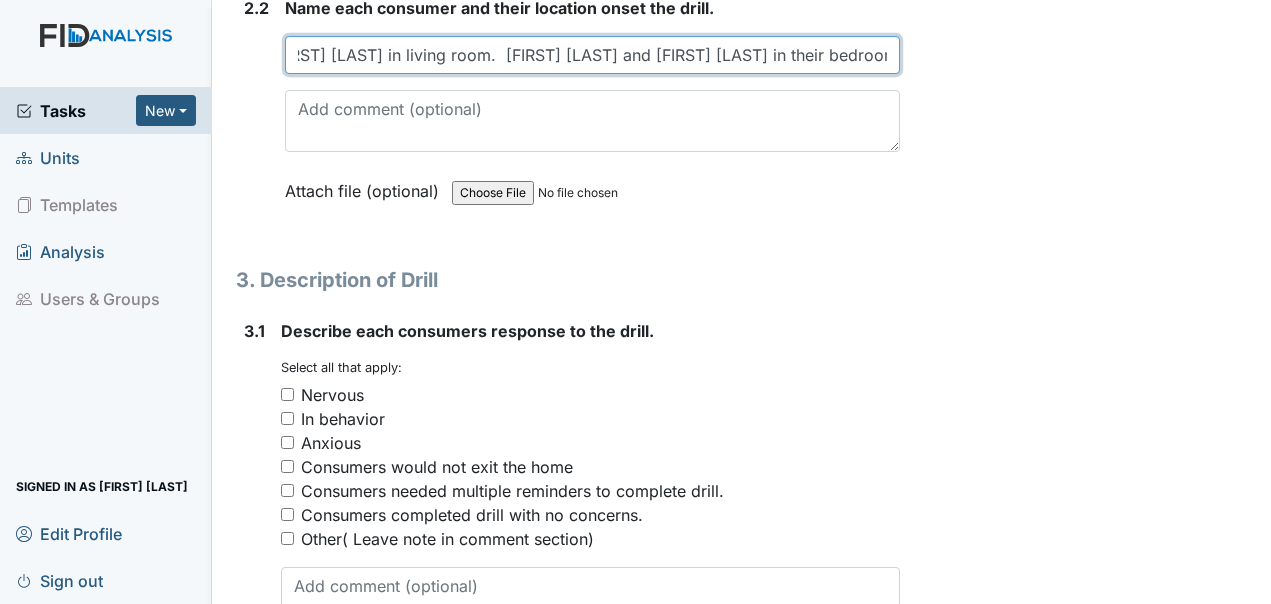 scroll, scrollTop: 0, scrollLeft: 312, axis: horizontal 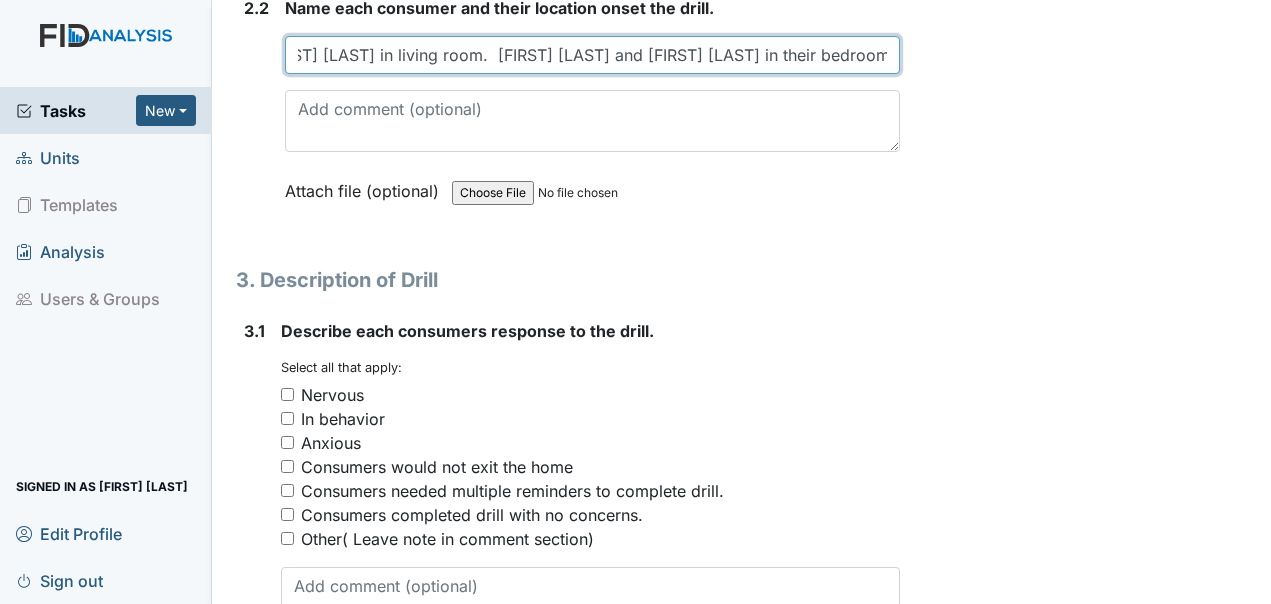 type on "Jason Boone, Richard Gossett, and Zack Worrell in living room.  Jaquon Jones and Michael Williams in their bedrooms" 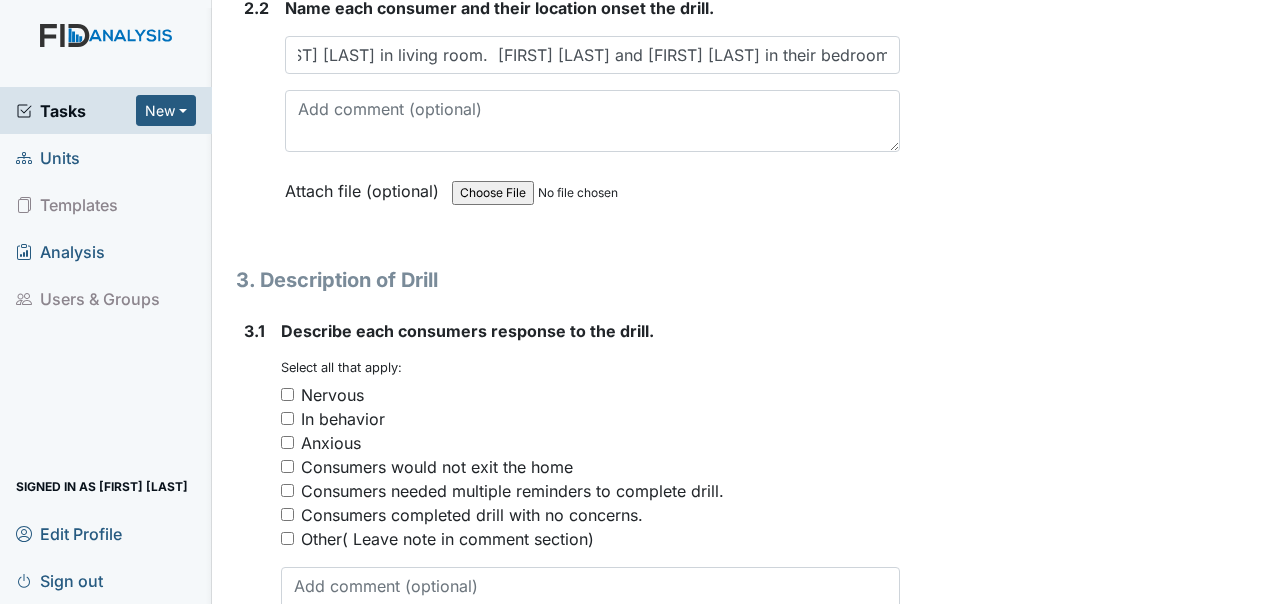 scroll, scrollTop: 0, scrollLeft: 0, axis: both 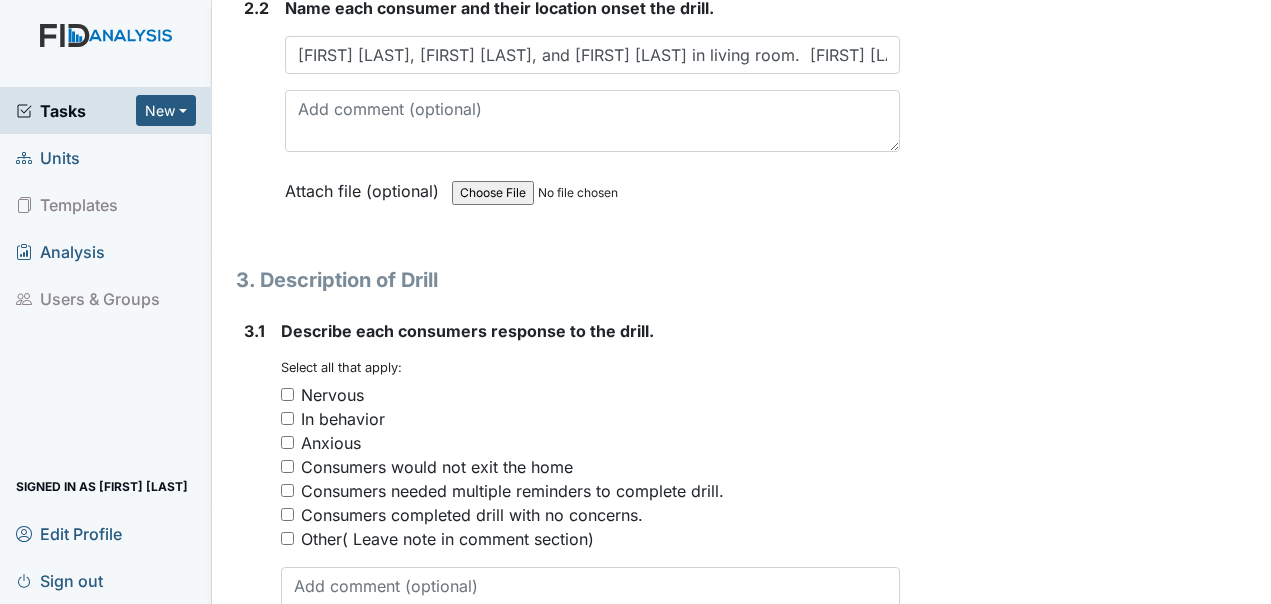 click on "In behavior" at bounding box center [287, 418] 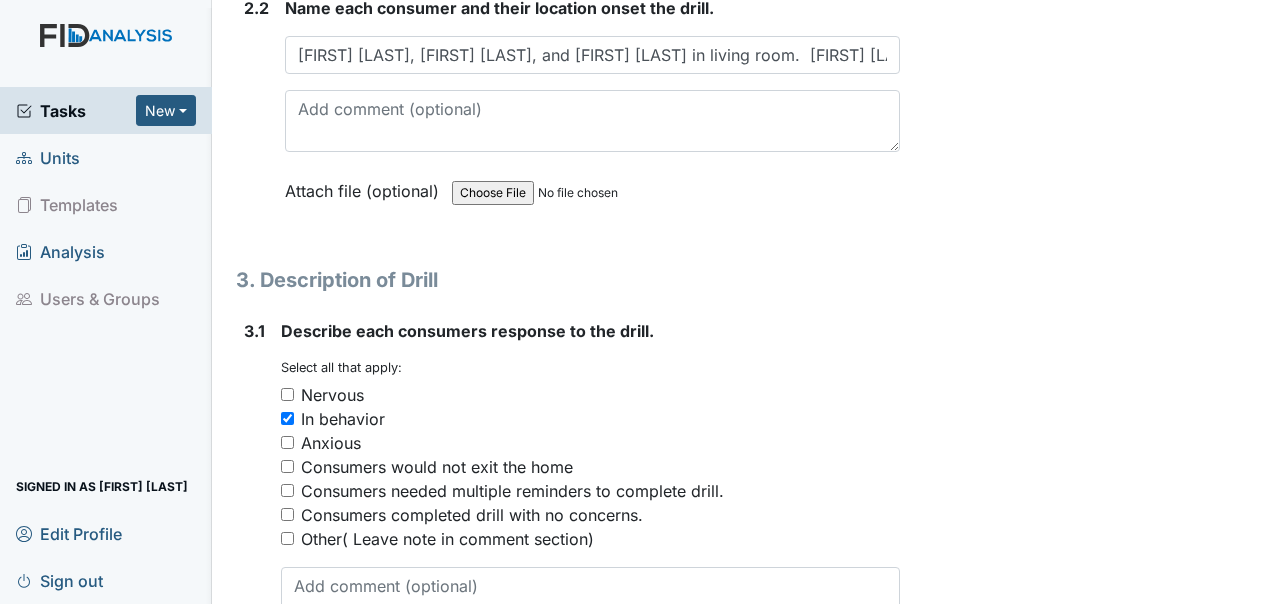 click on "Consumers completed drill with no concerns." at bounding box center [590, 515] 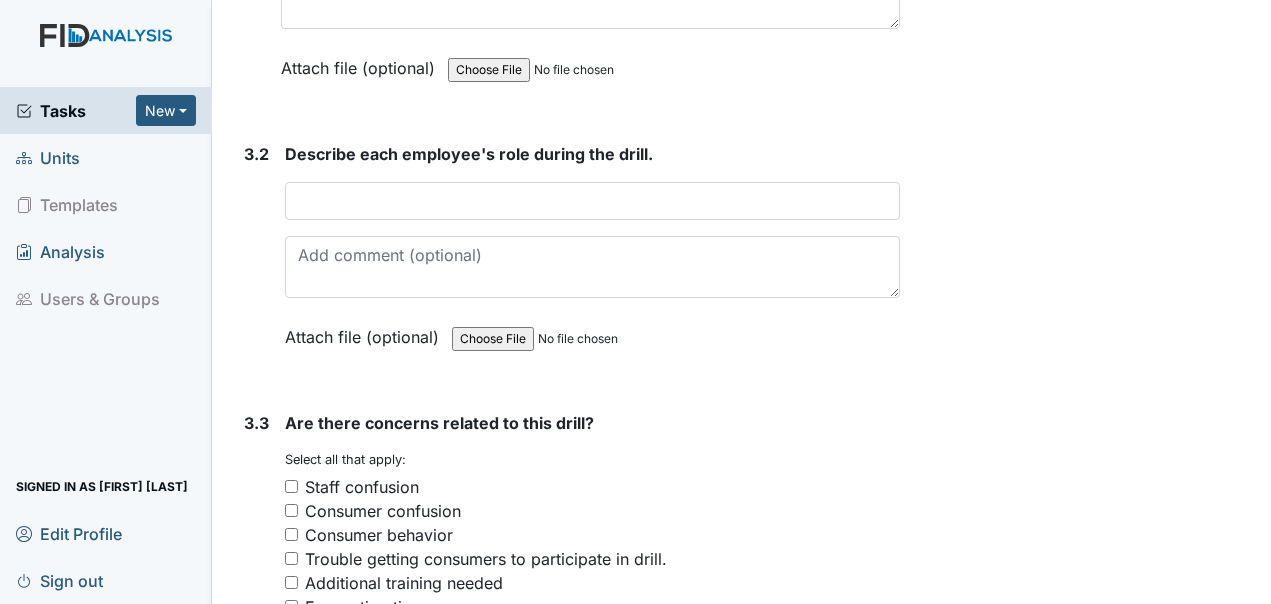 scroll, scrollTop: 2676, scrollLeft: 0, axis: vertical 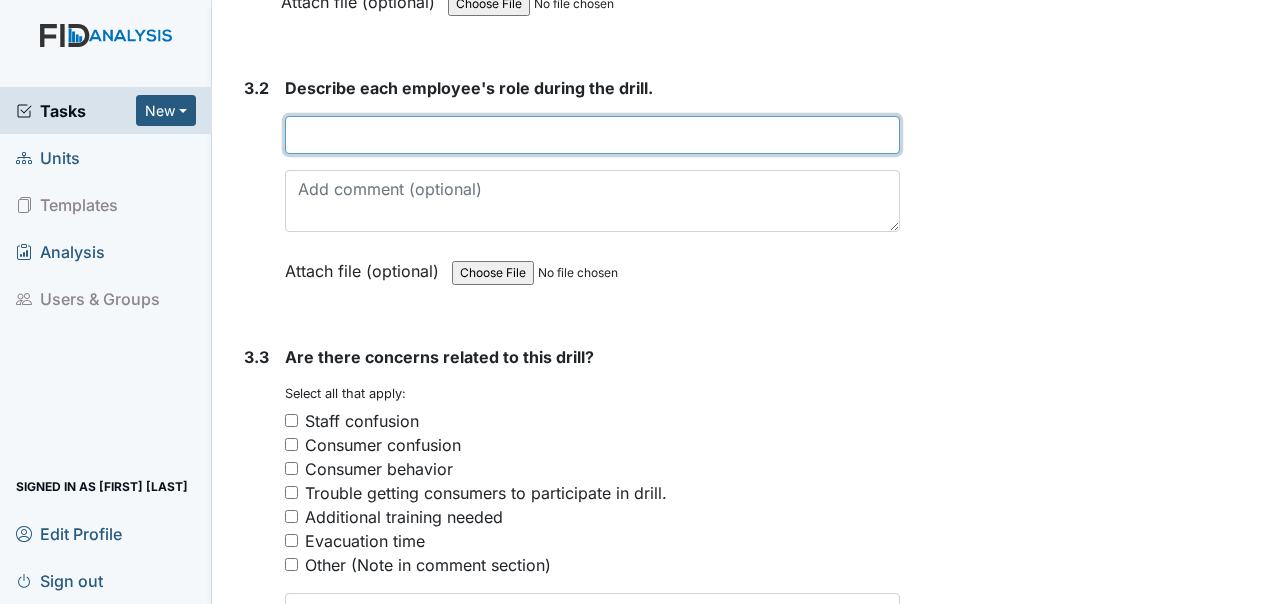 click at bounding box center [592, 135] 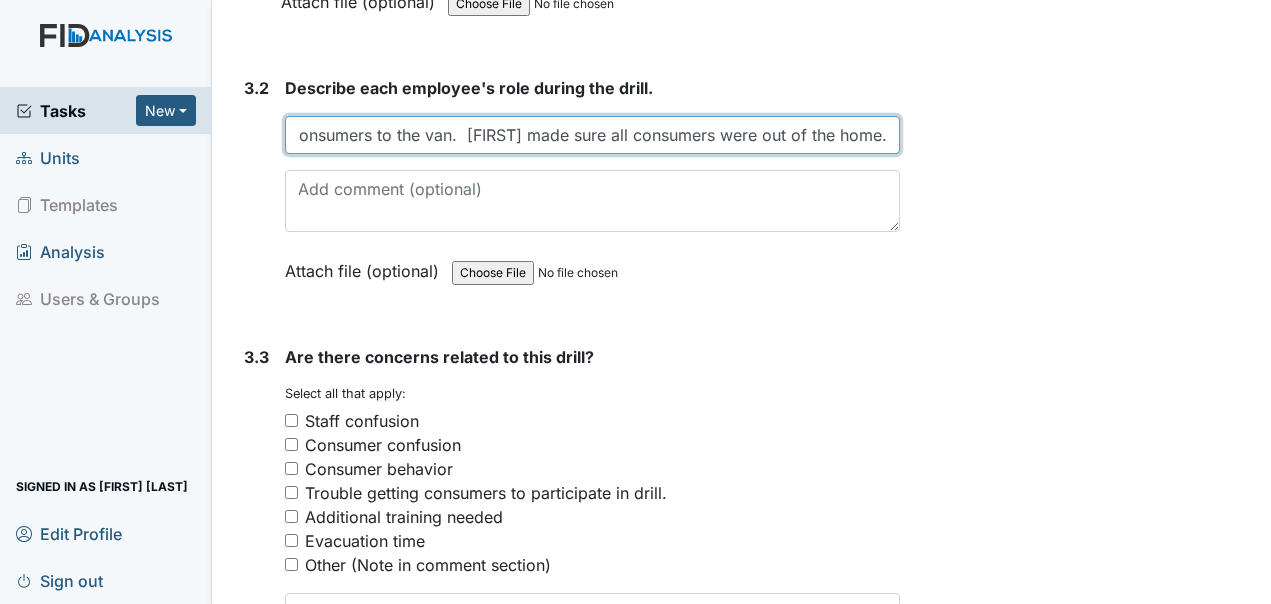 scroll, scrollTop: 0, scrollLeft: 228, axis: horizontal 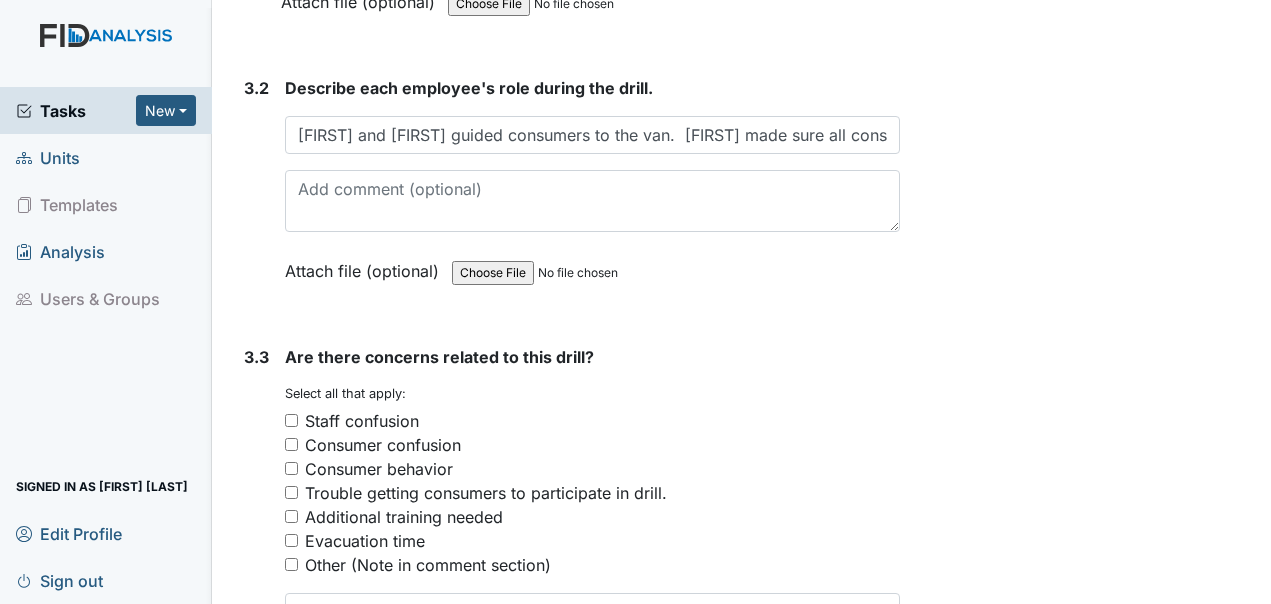 click on "Additional training needed" at bounding box center [404, 517] 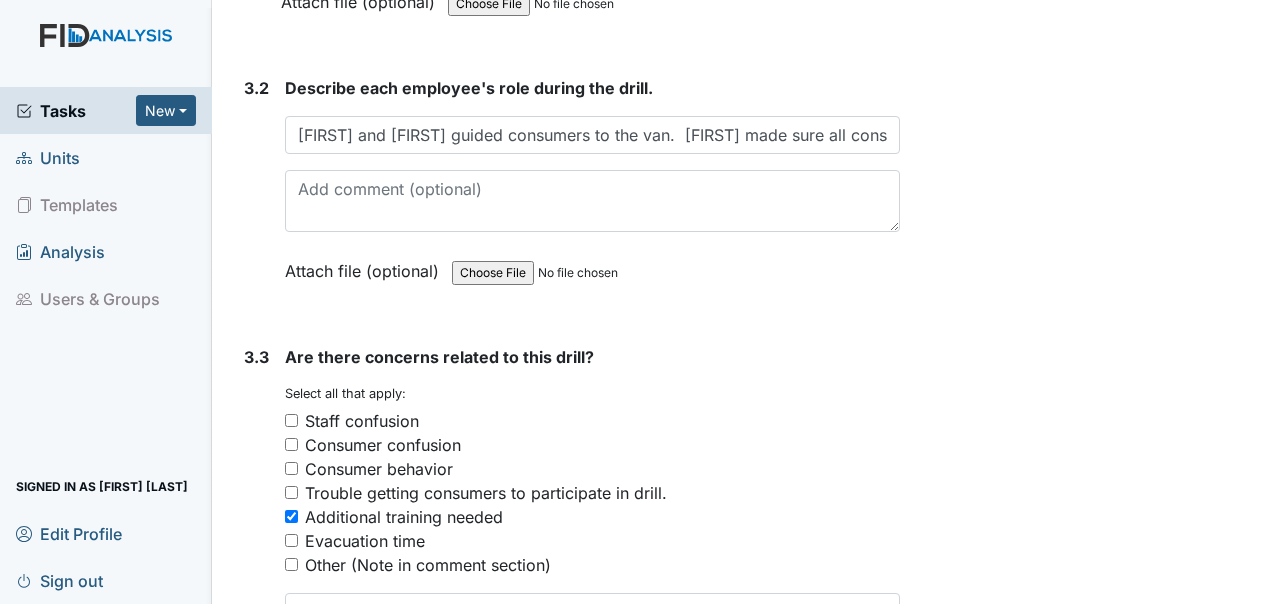 click on "Additional training needed" at bounding box center (404, 517) 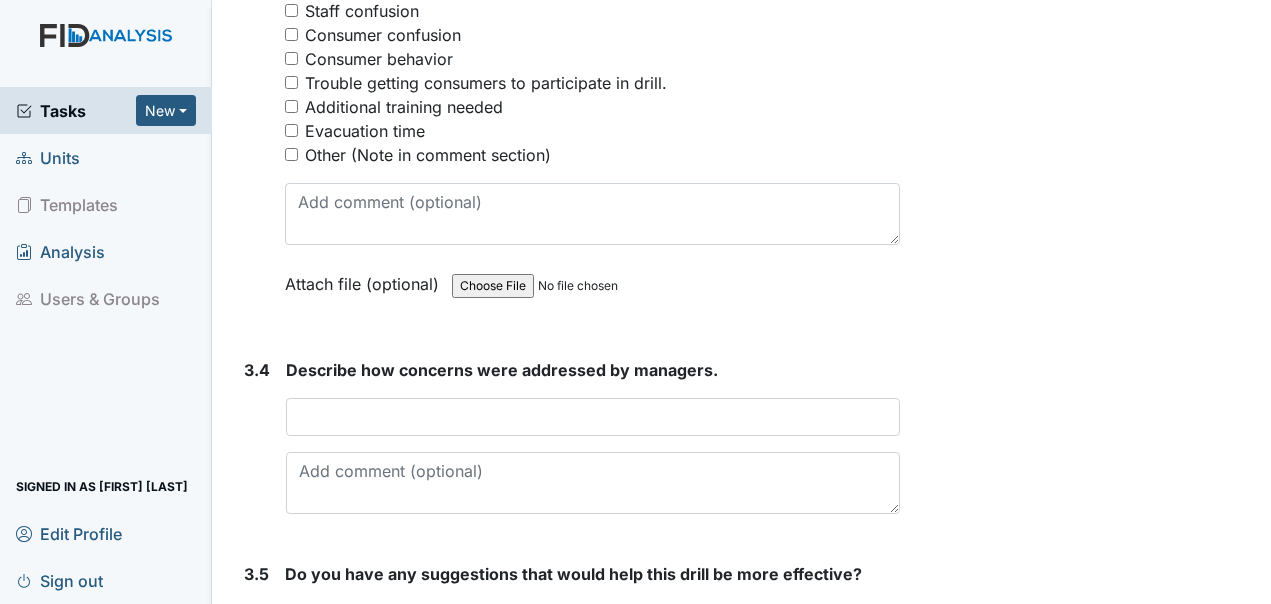 scroll, scrollTop: 3101, scrollLeft: 0, axis: vertical 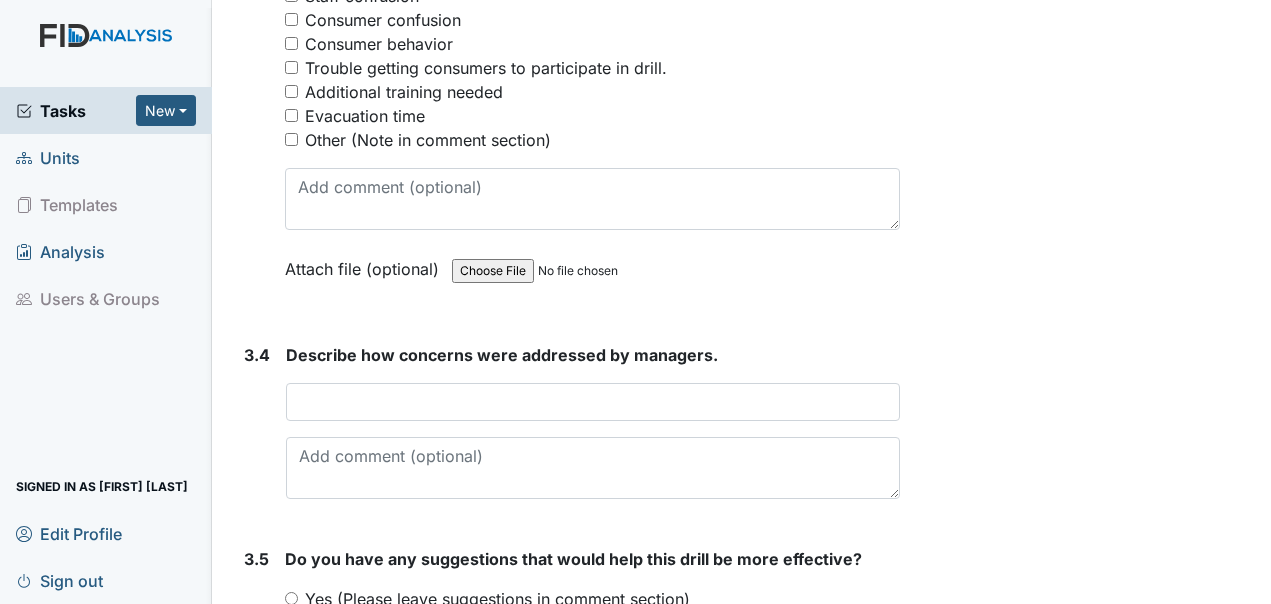 click on "Consumer behavior" at bounding box center (291, 43) 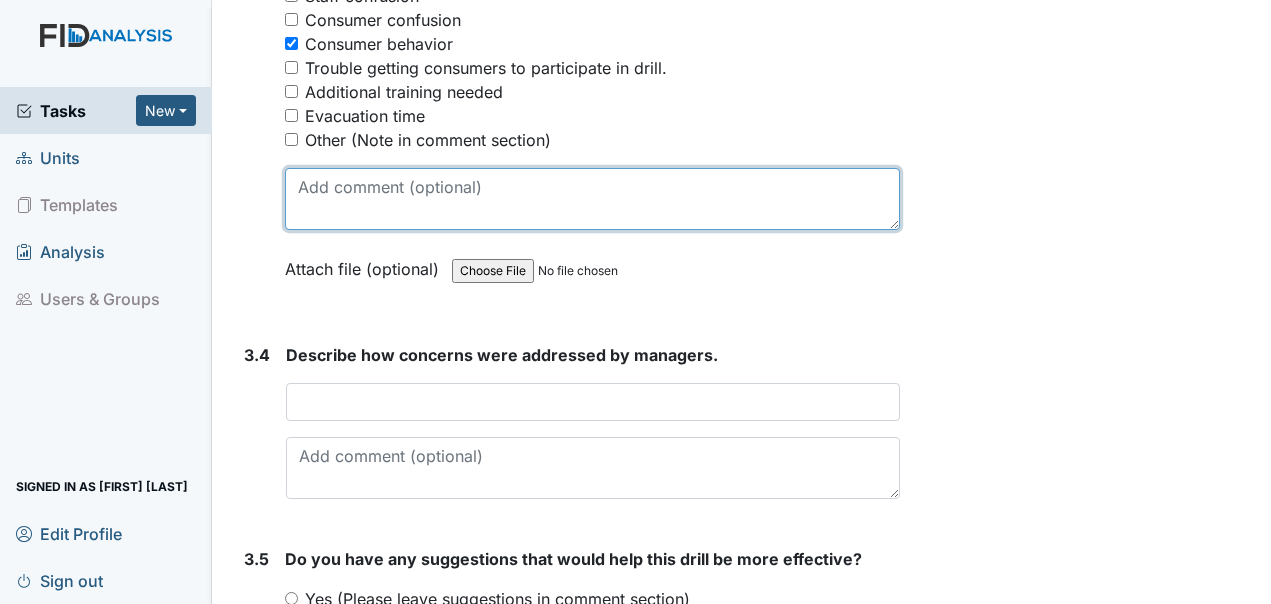 click at bounding box center [592, 199] 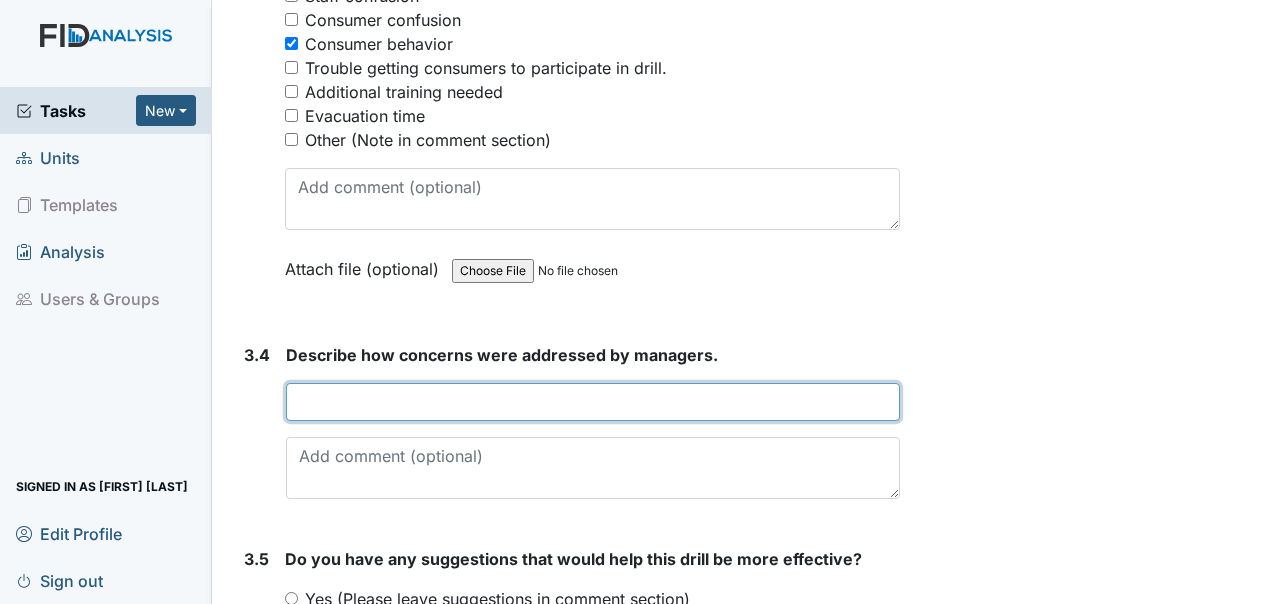 click at bounding box center [593, 402] 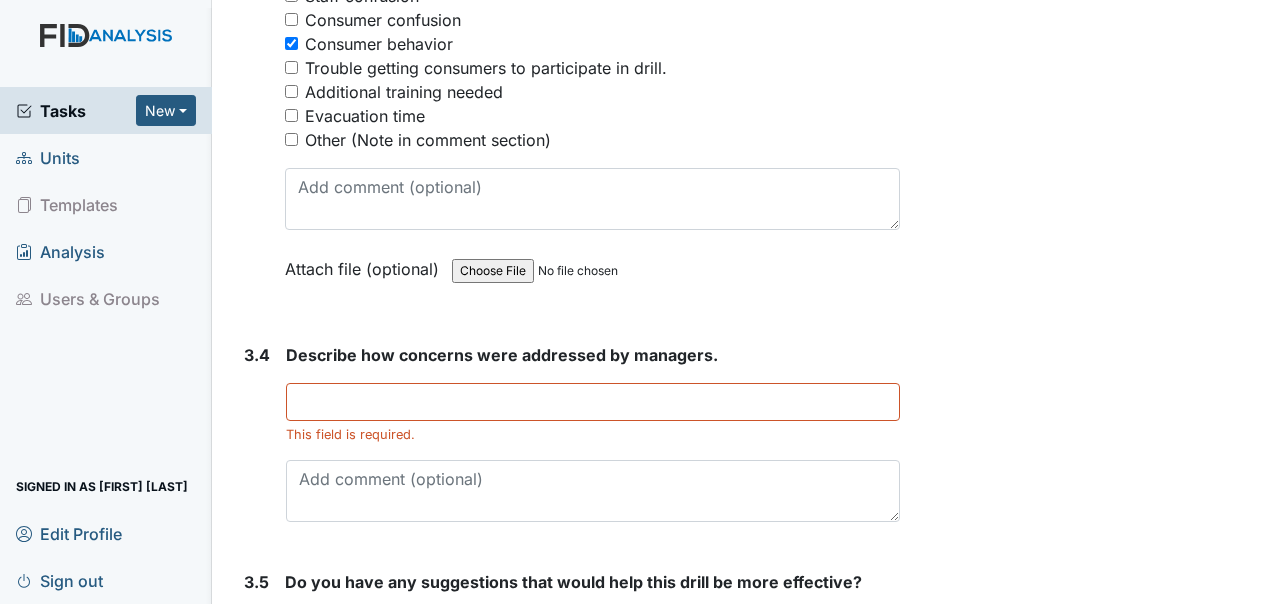 click on "Are there concerns related to this drill?
You must select one or more of the below options.
Select all that apply:
Staff confusion
Consumer confusion
Consumer behavior
Trouble getting consumers to participate in drill.
Additional training needed
Evacuation time
Other (Note in comment section)
Attach file (optional)
You can upload .pdf, .txt, .jpg, .jpeg, .png, .csv, .xls, or .doc files under 100MB." at bounding box center [592, 115] 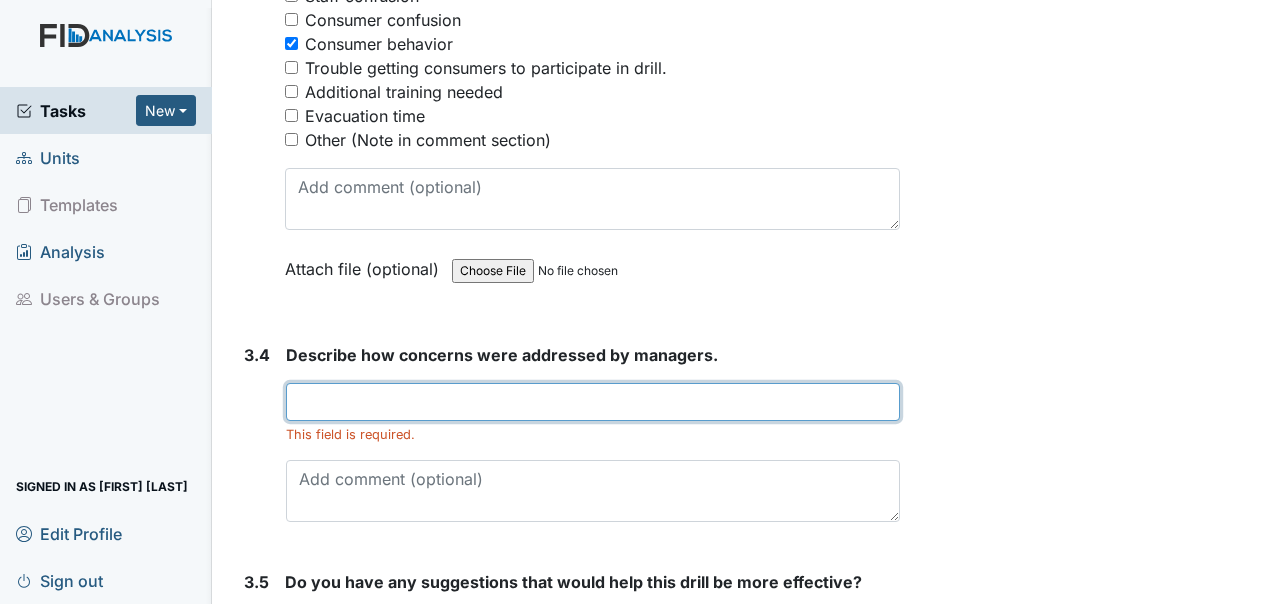 click at bounding box center (593, 402) 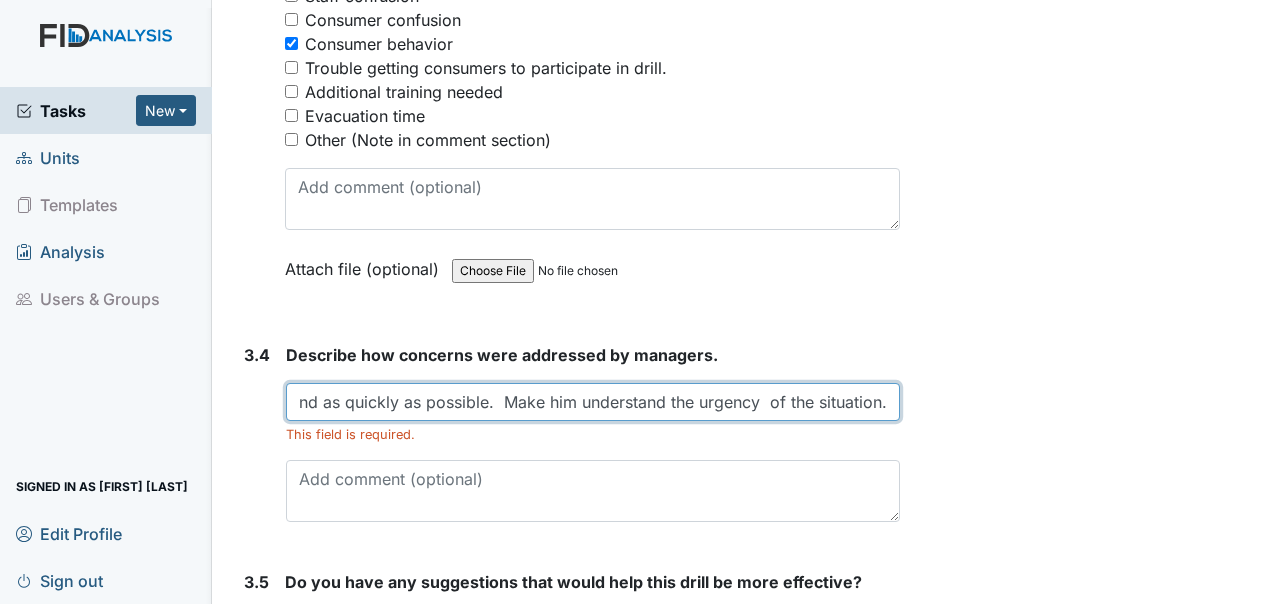 scroll, scrollTop: 0, scrollLeft: 194, axis: horizontal 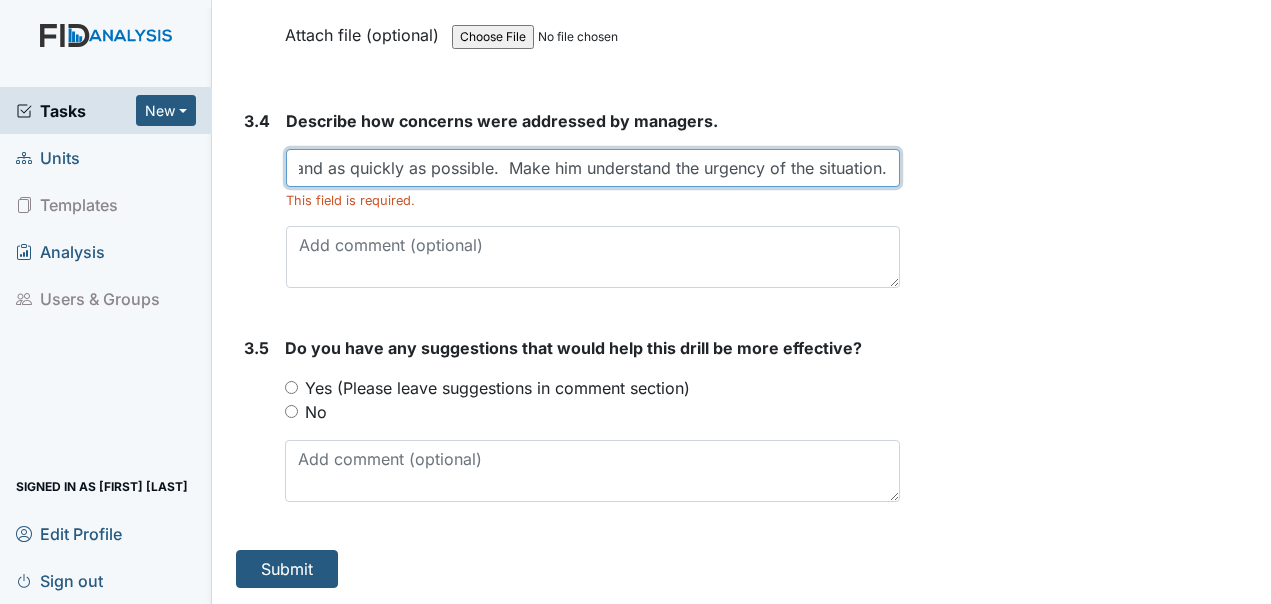 type on "Move consumer safely and as quickly as possible.  Make him understand the urgency of the situation." 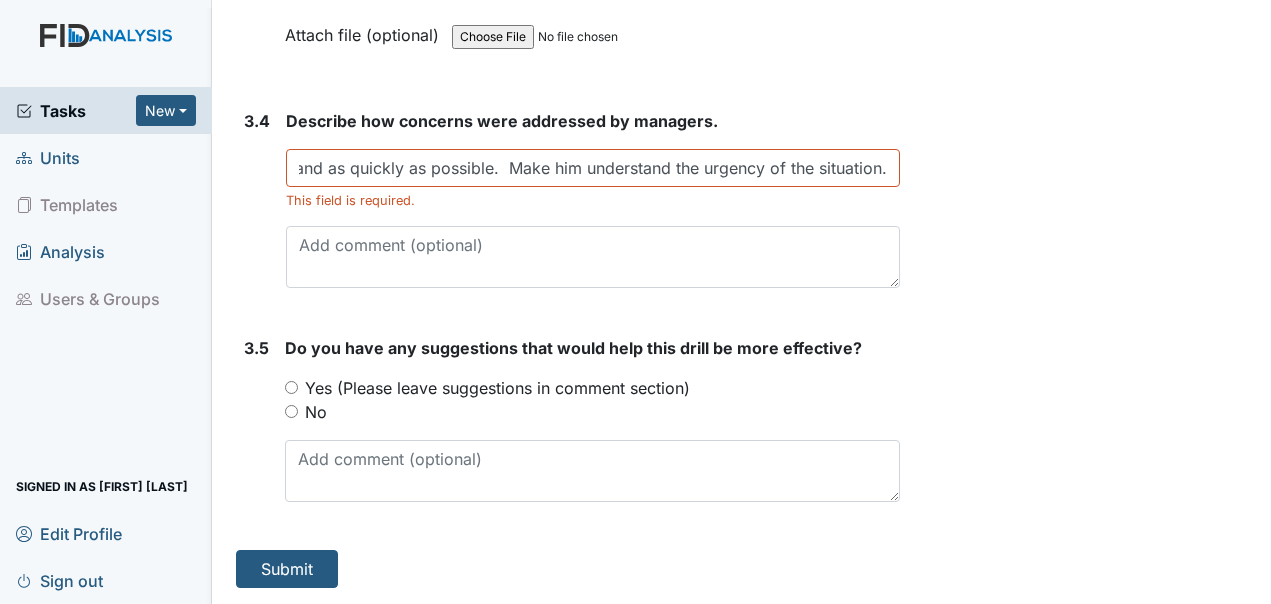 scroll, scrollTop: 0, scrollLeft: 0, axis: both 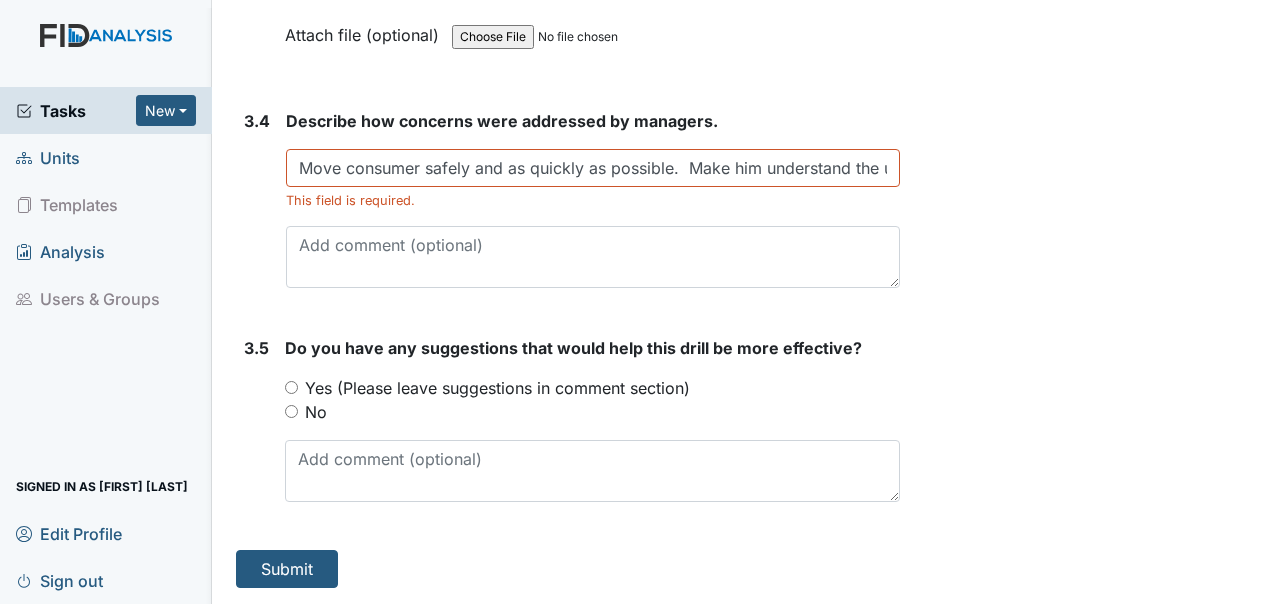 click on "No" at bounding box center [291, 411] 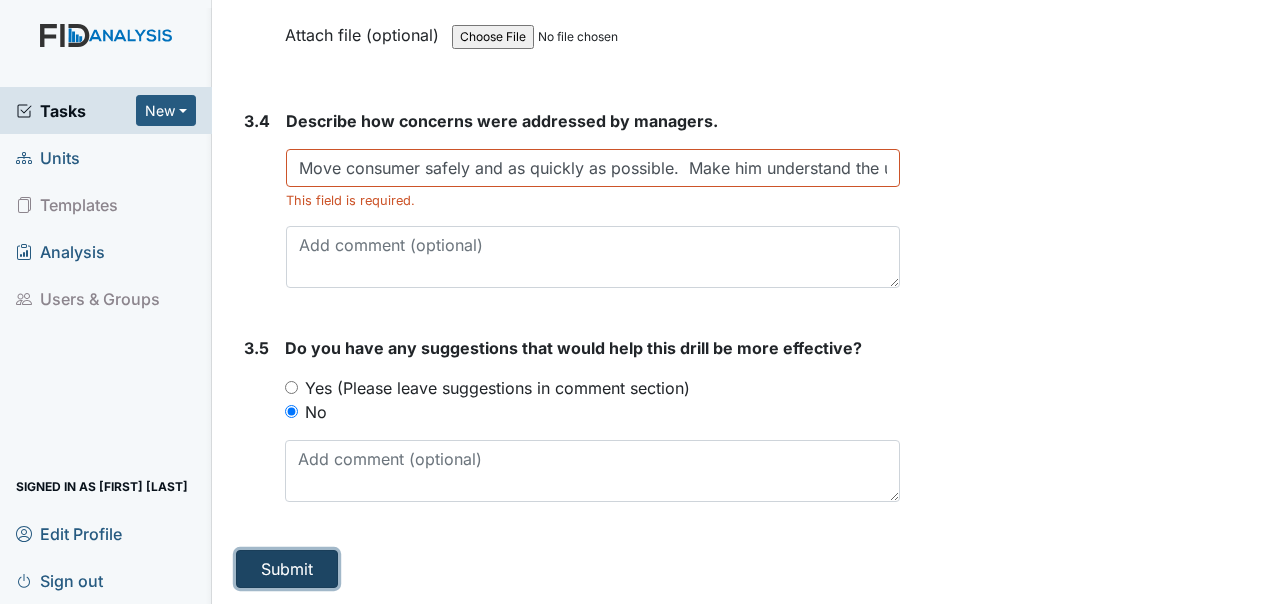 click on "Submit" at bounding box center [287, 569] 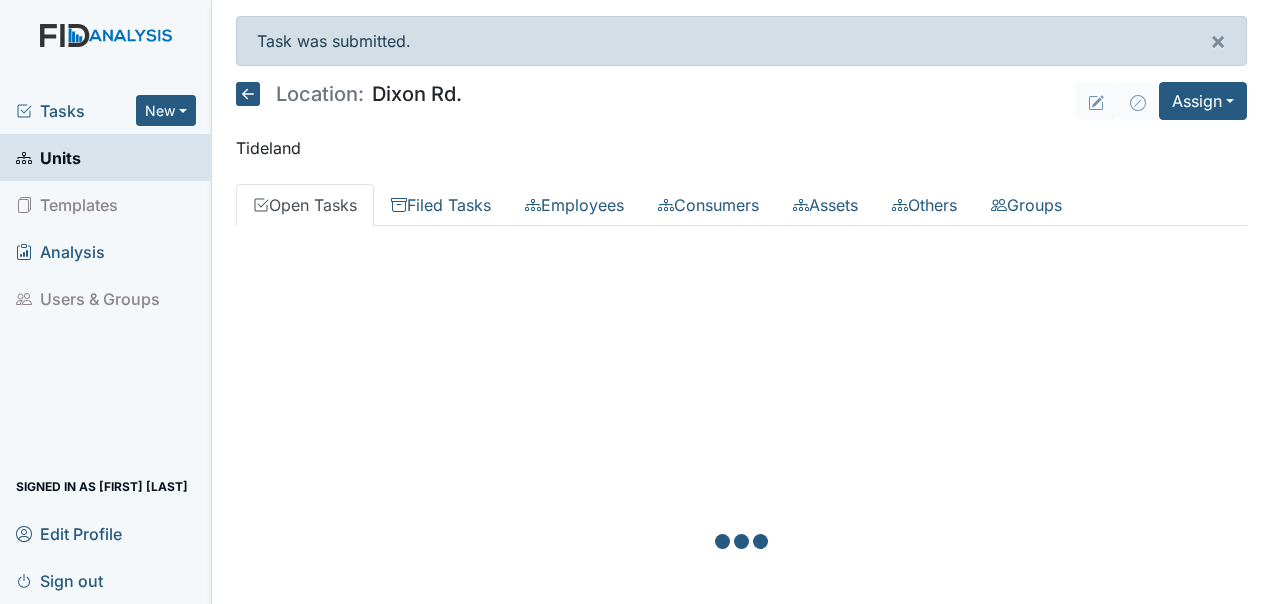 scroll, scrollTop: 0, scrollLeft: 0, axis: both 